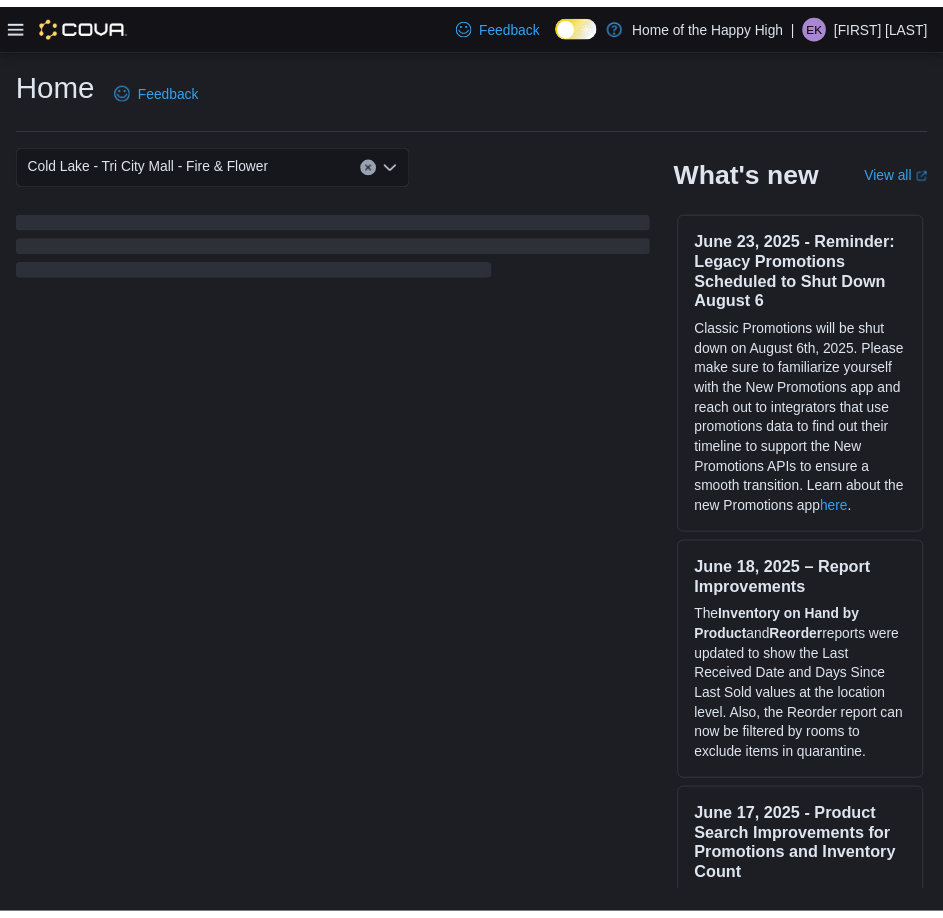 scroll, scrollTop: 0, scrollLeft: 0, axis: both 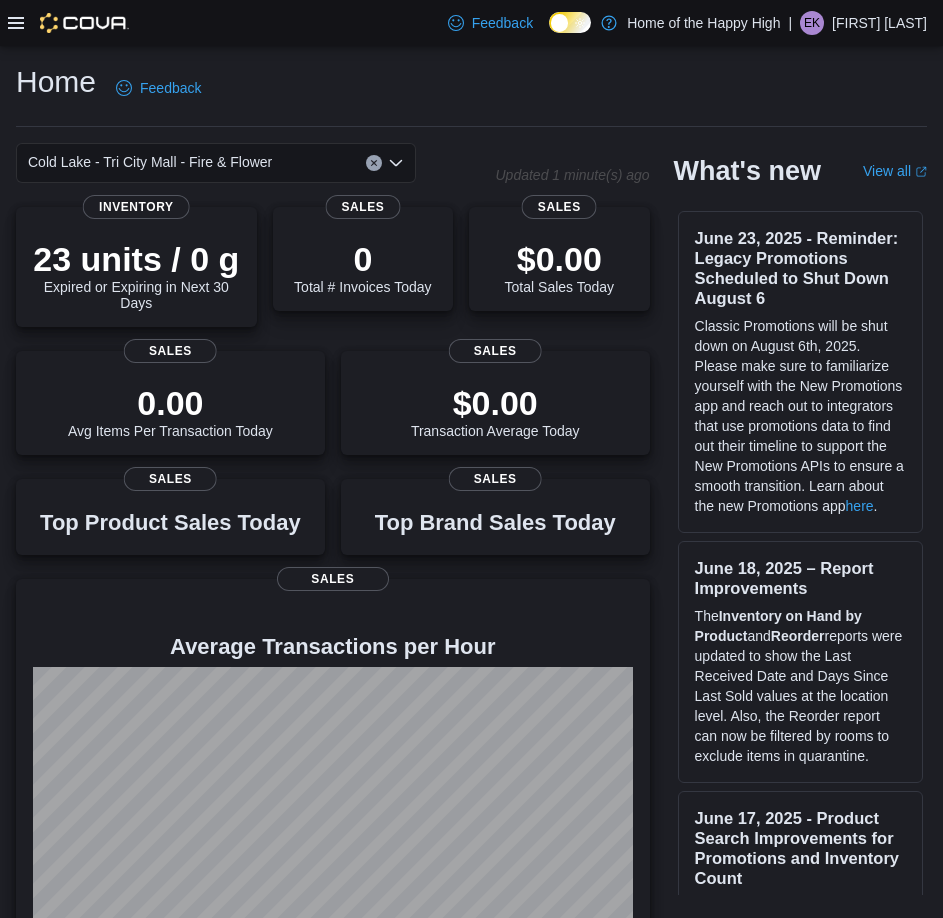 click 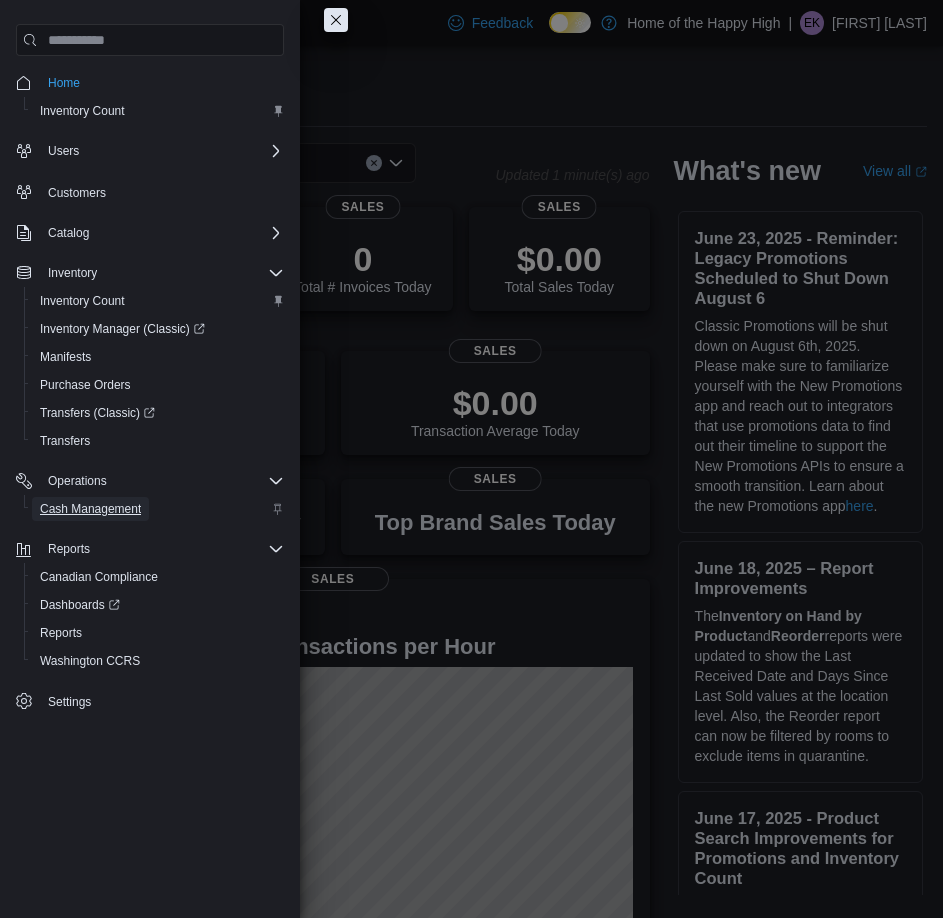 click on "Cash Management" at bounding box center (90, 509) 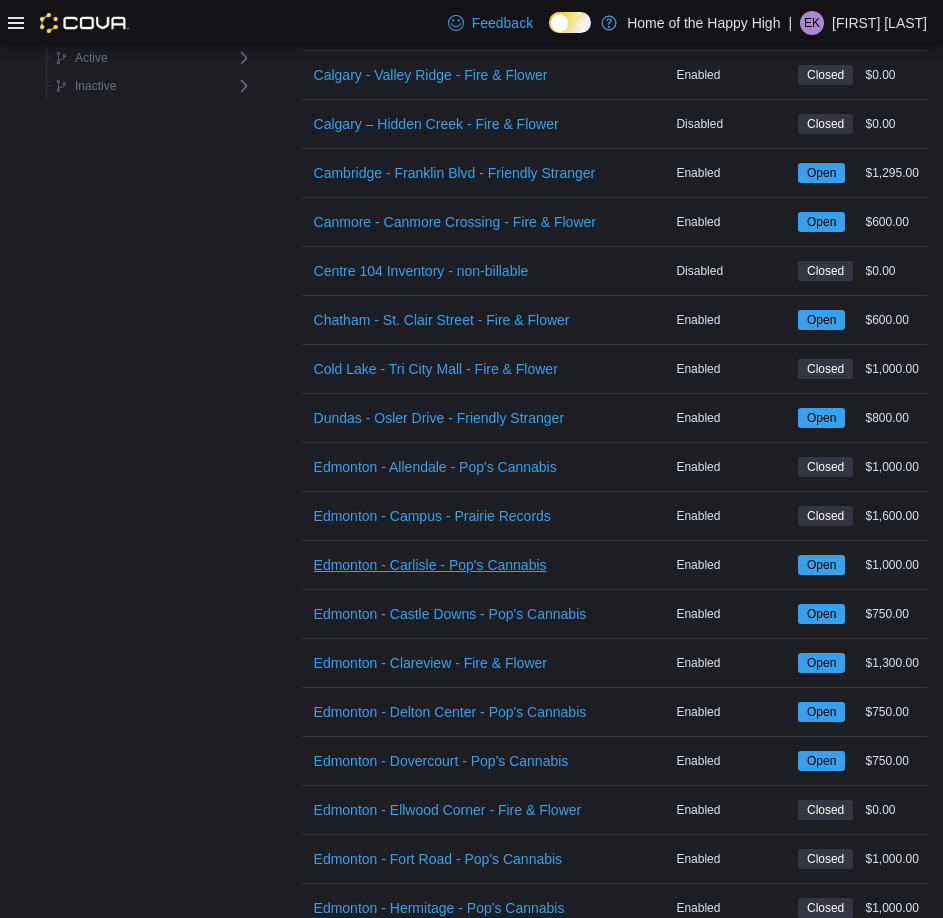 scroll, scrollTop: 1200, scrollLeft: 0, axis: vertical 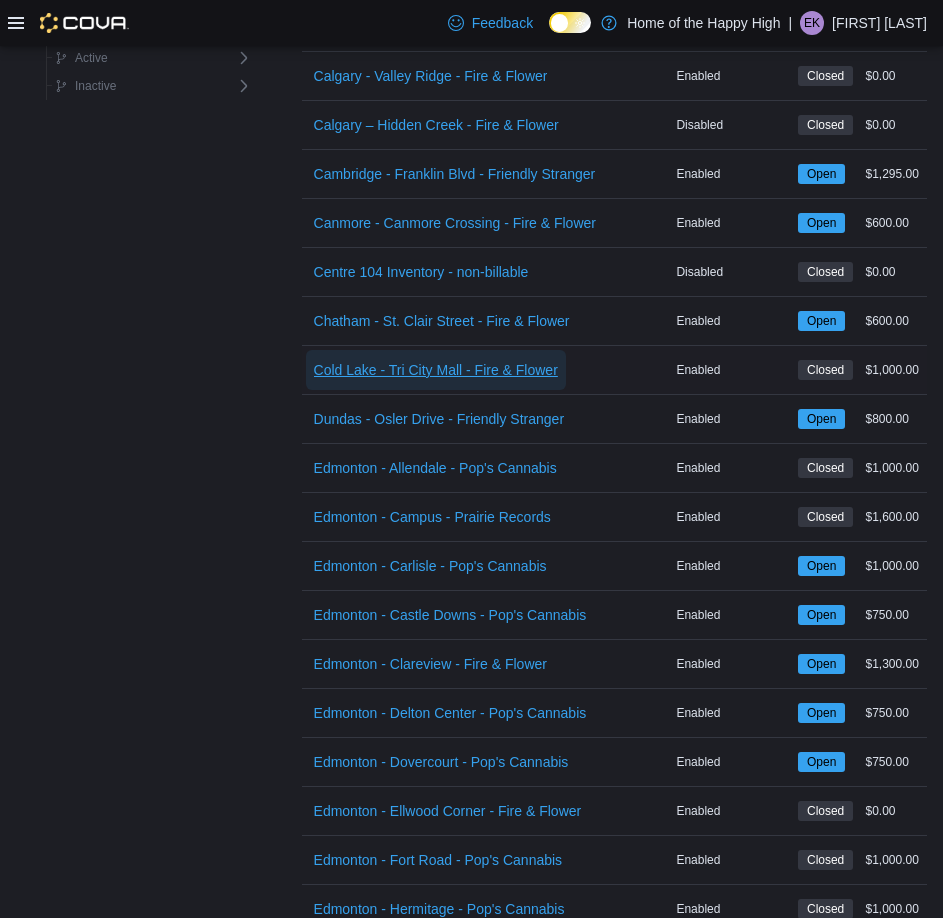 click on "Cold Lake - Tri City Mall - Fire & Flower" at bounding box center [436, 370] 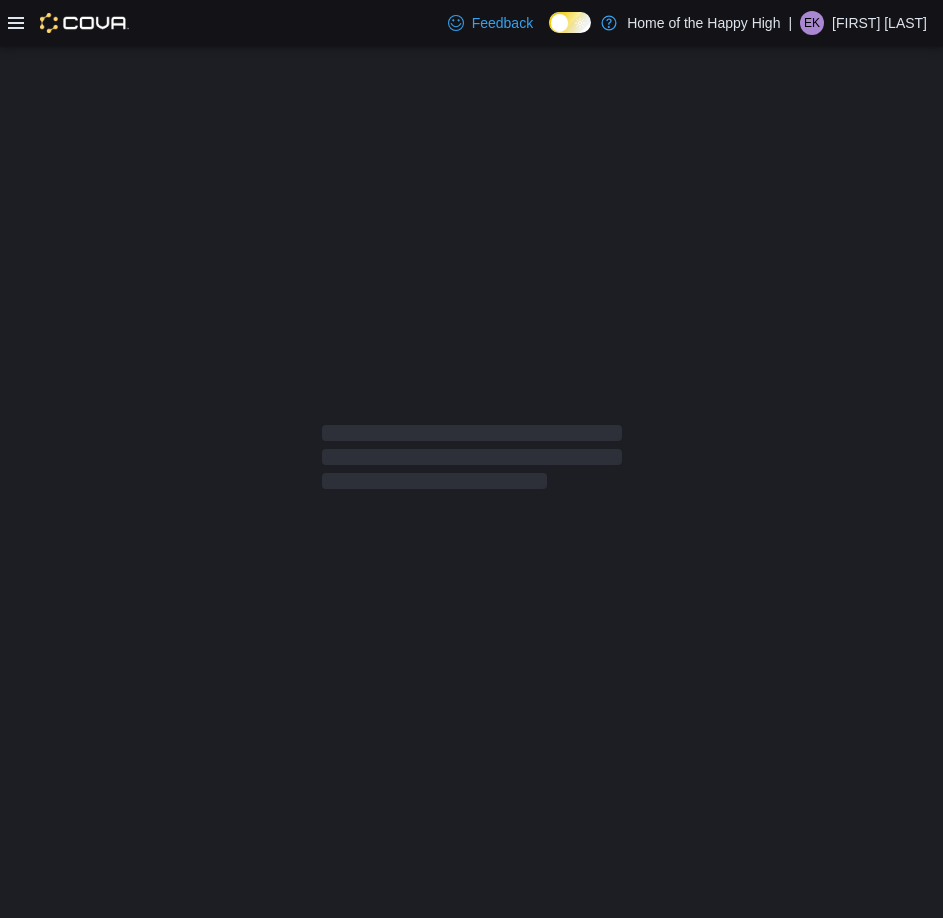 scroll, scrollTop: 0, scrollLeft: 0, axis: both 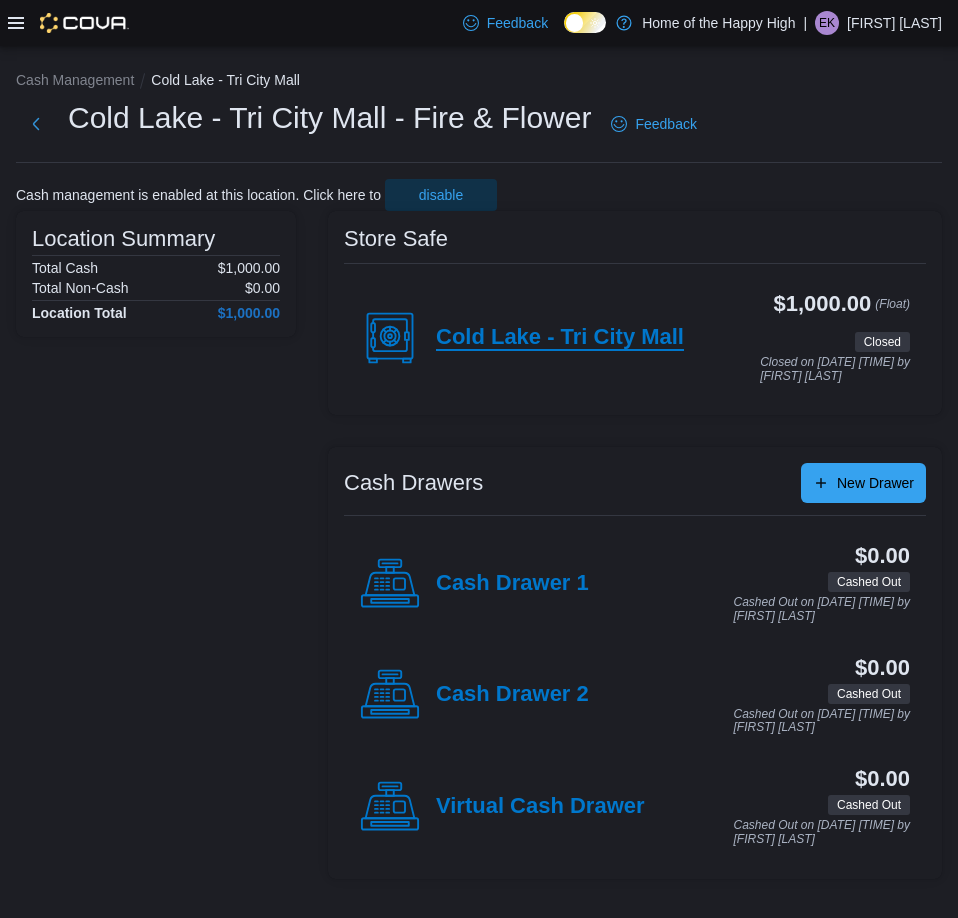 click on "Cold Lake - Tri City Mall" at bounding box center (560, 338) 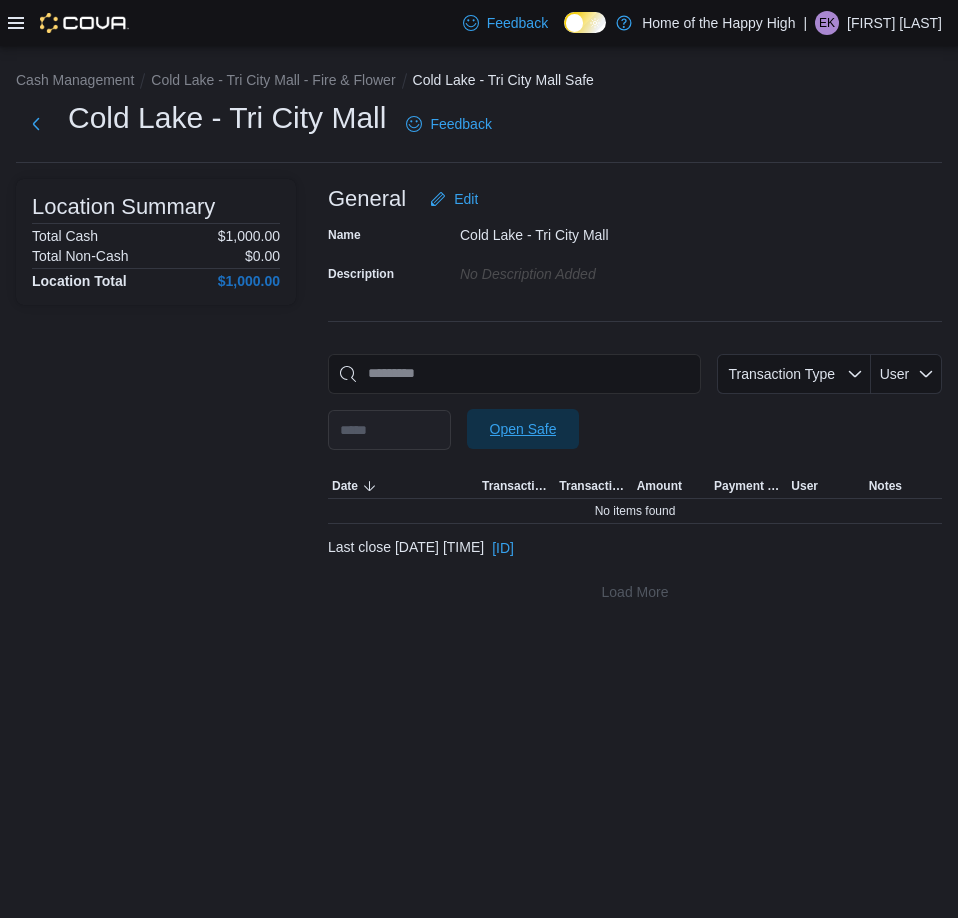 click on "Open Safe" at bounding box center (523, 429) 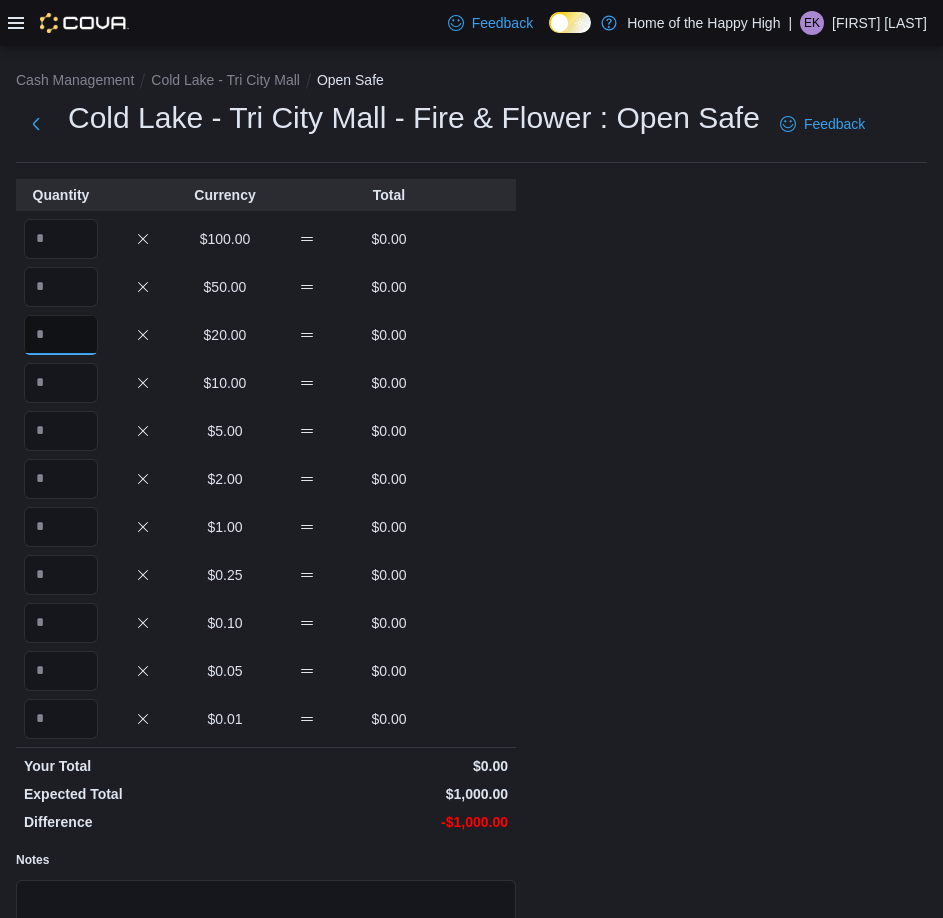 click at bounding box center [61, 335] 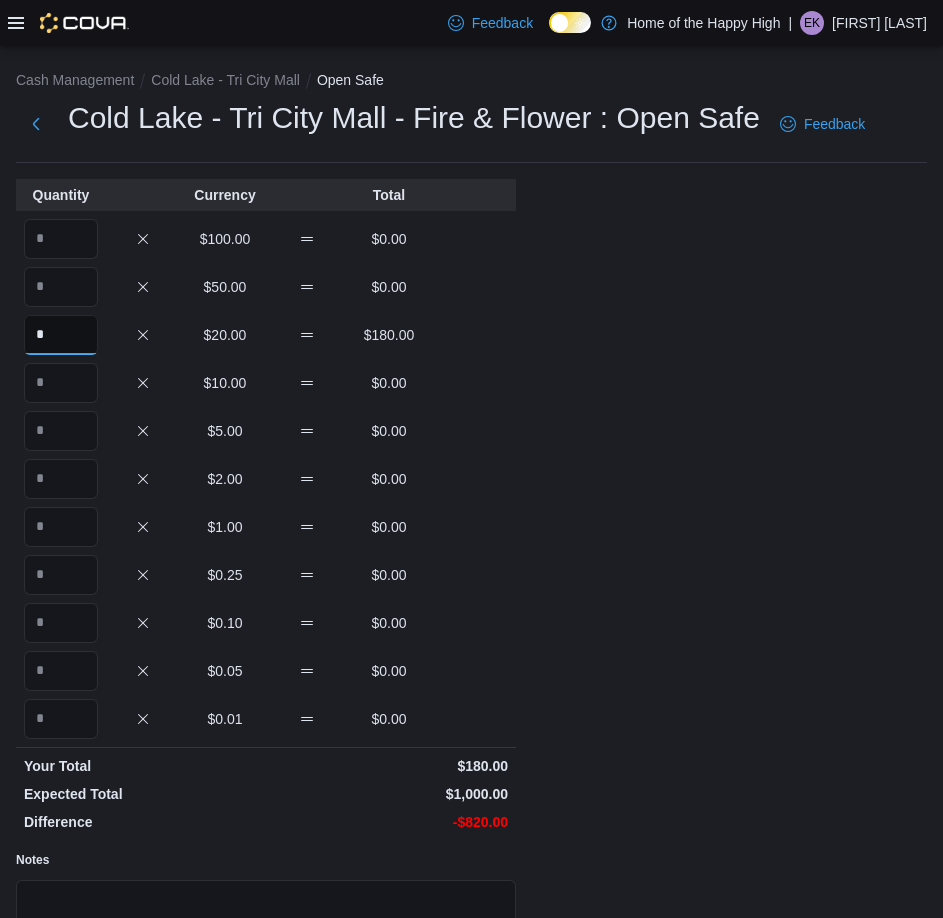 type on "*" 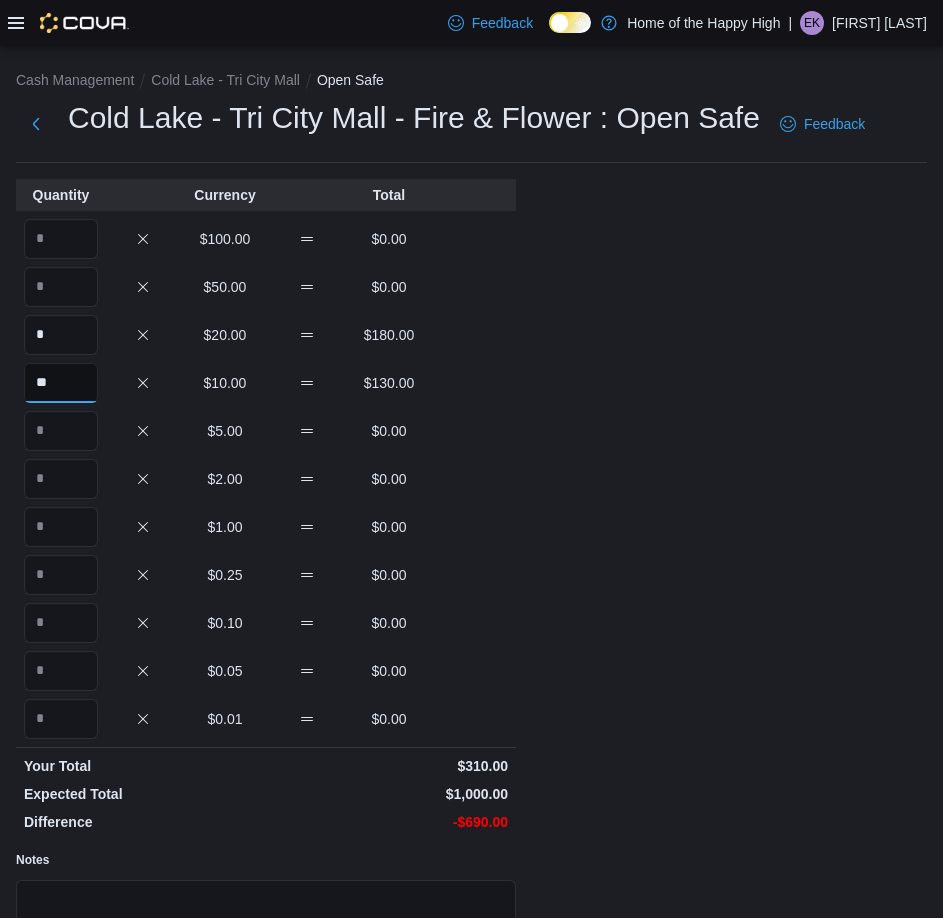 type on "**" 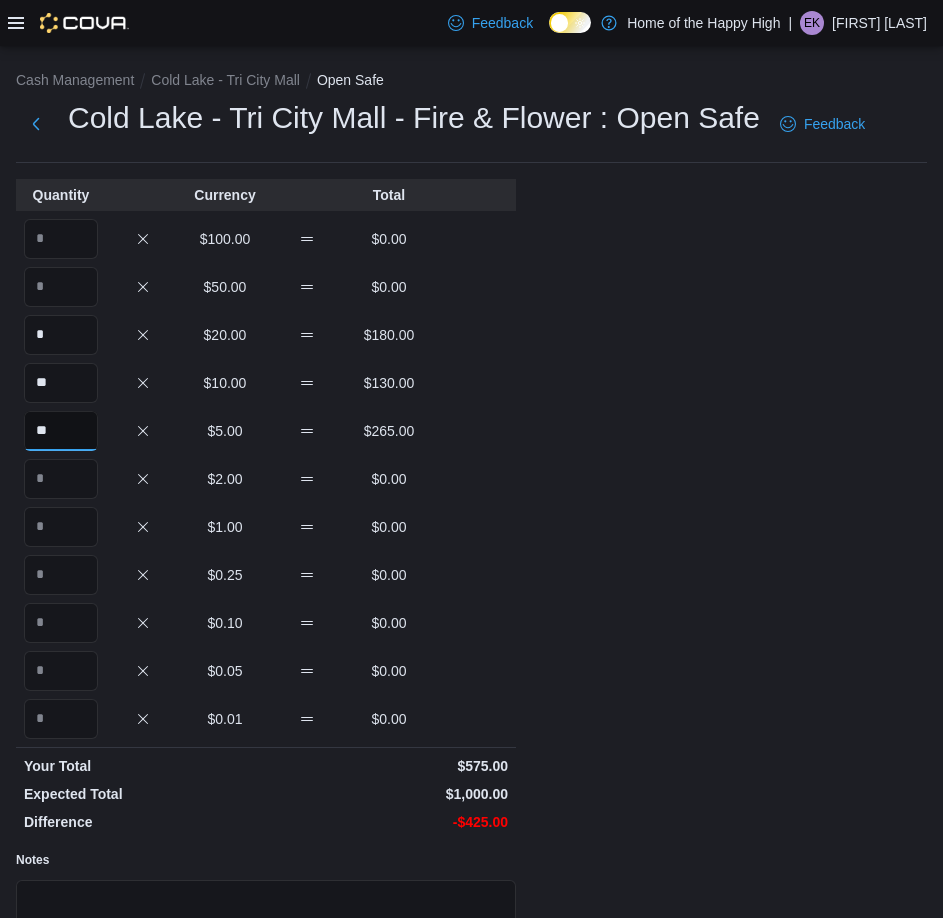 type on "**" 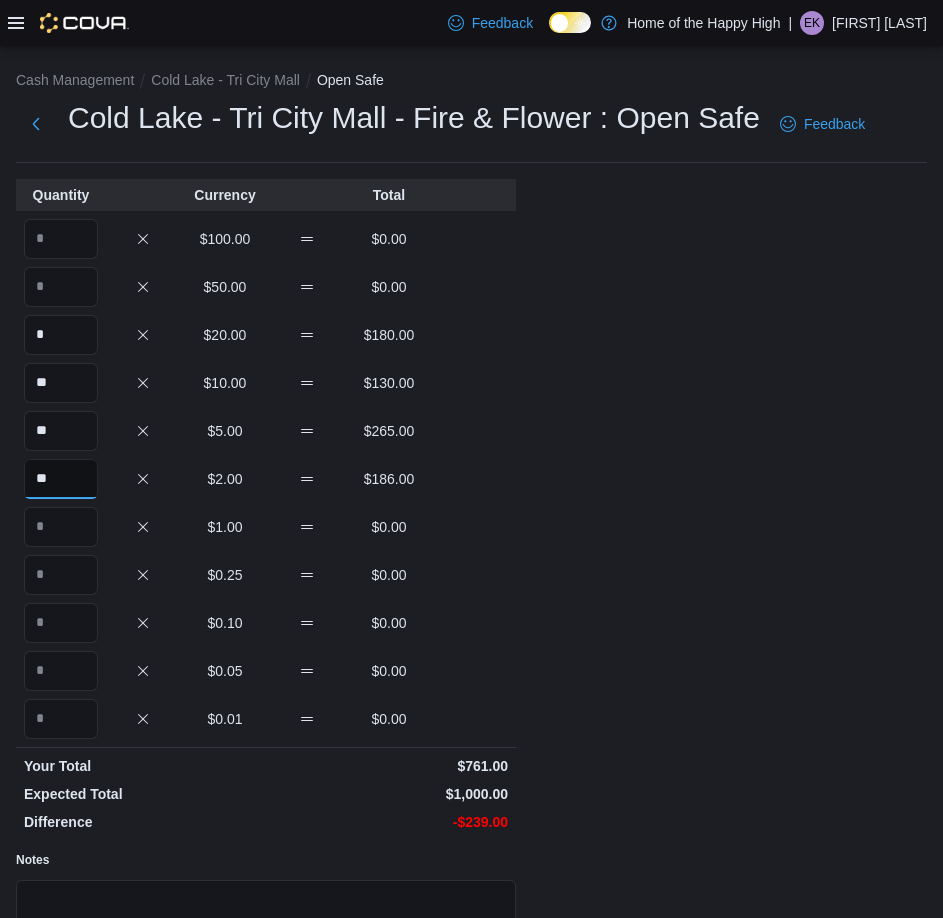 type on "**" 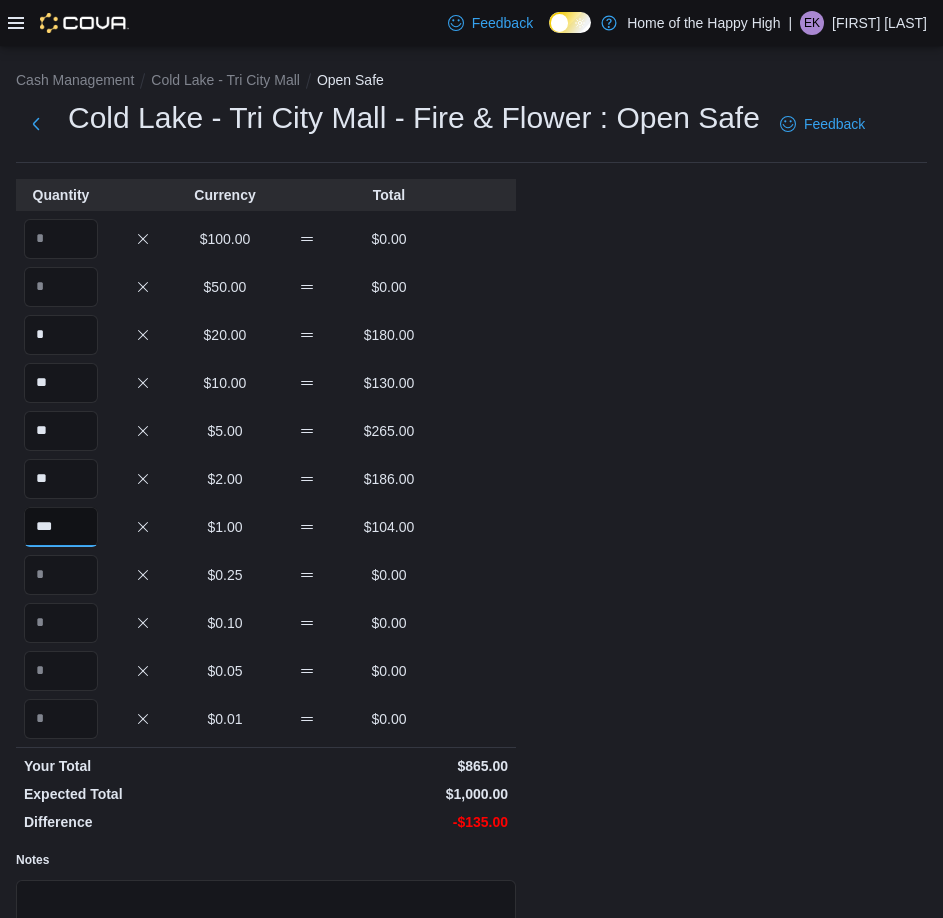 type on "***" 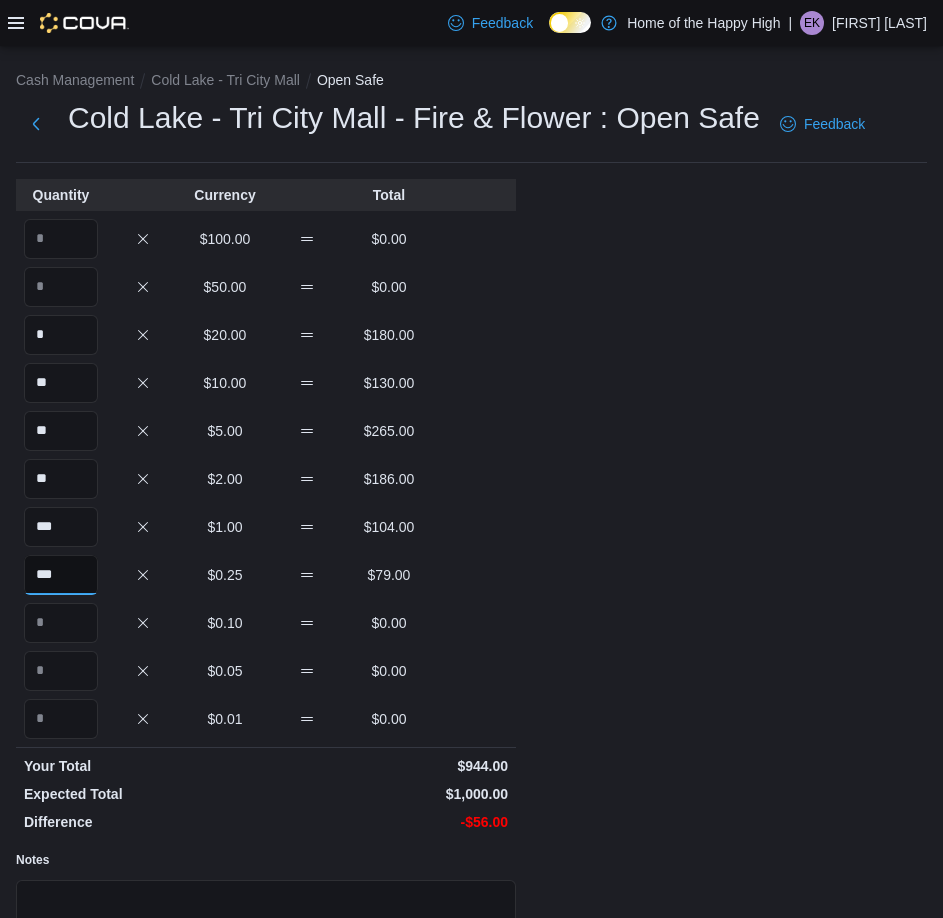 type on "***" 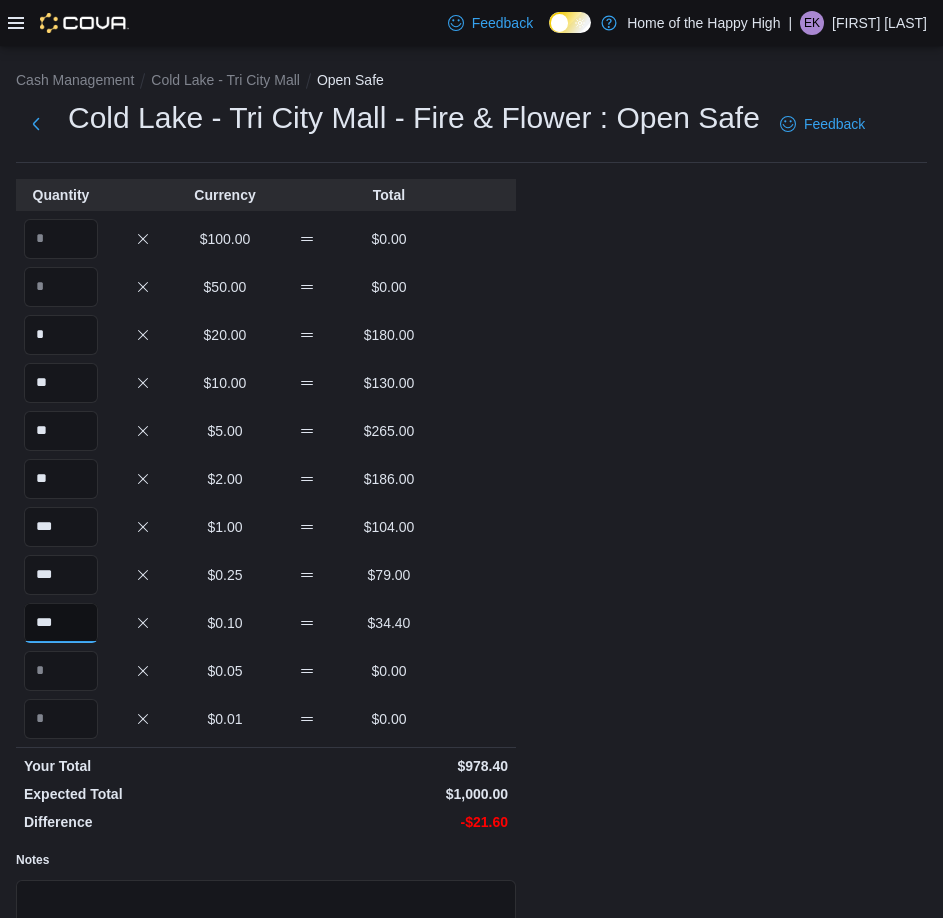 type on "***" 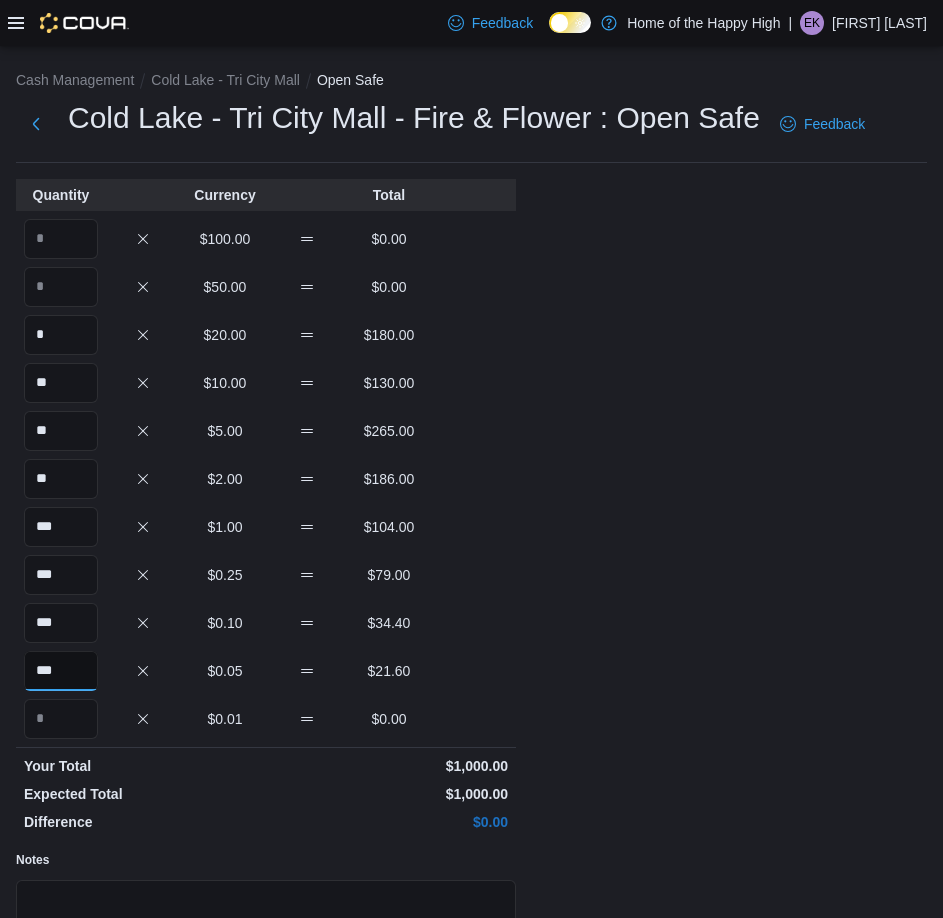type on "***" 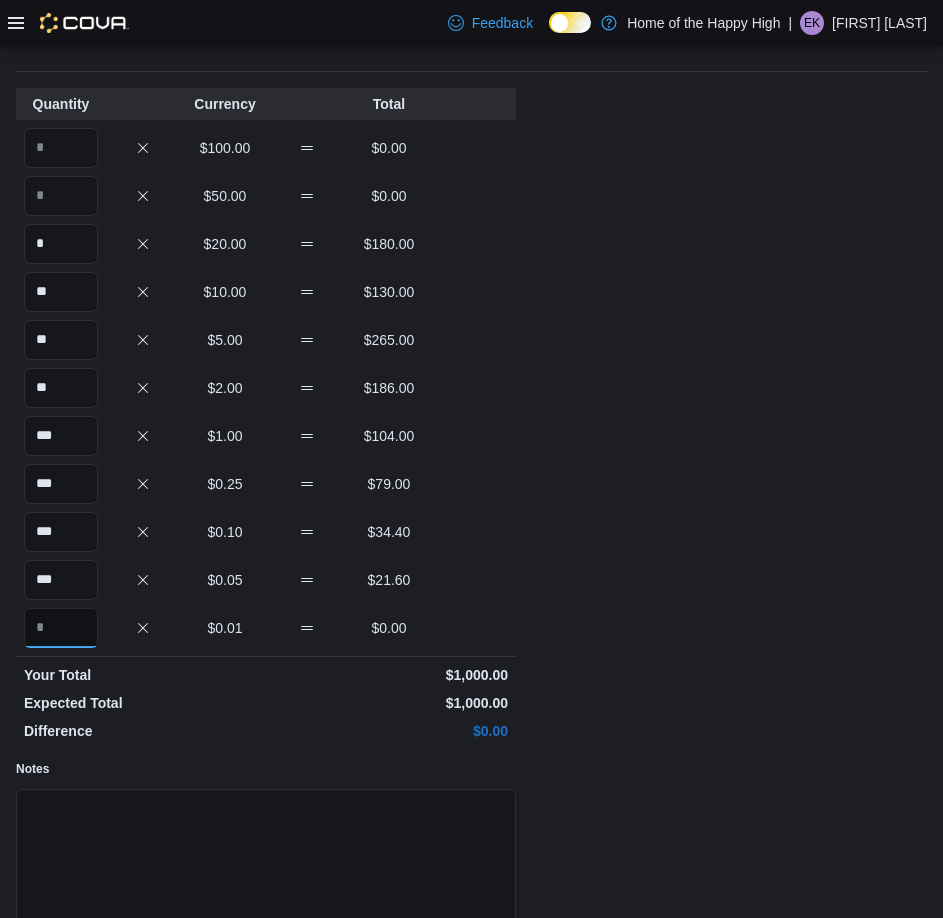 scroll, scrollTop: 199, scrollLeft: 0, axis: vertical 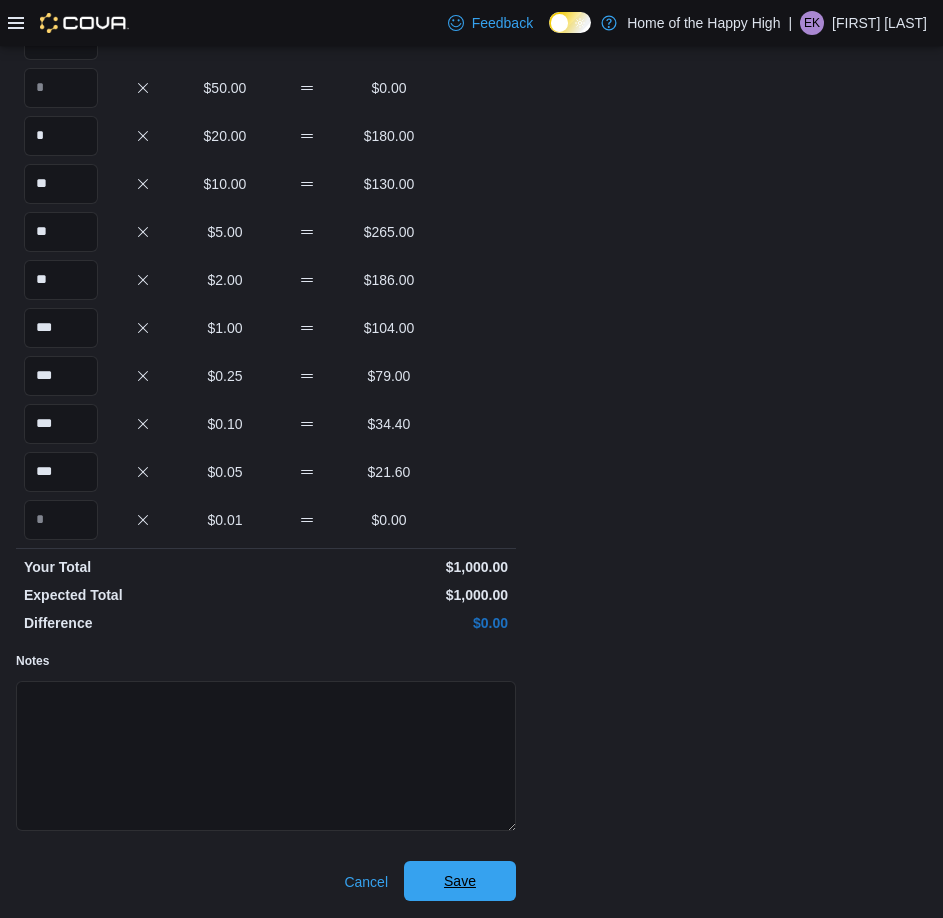 click on "Save" at bounding box center (460, 881) 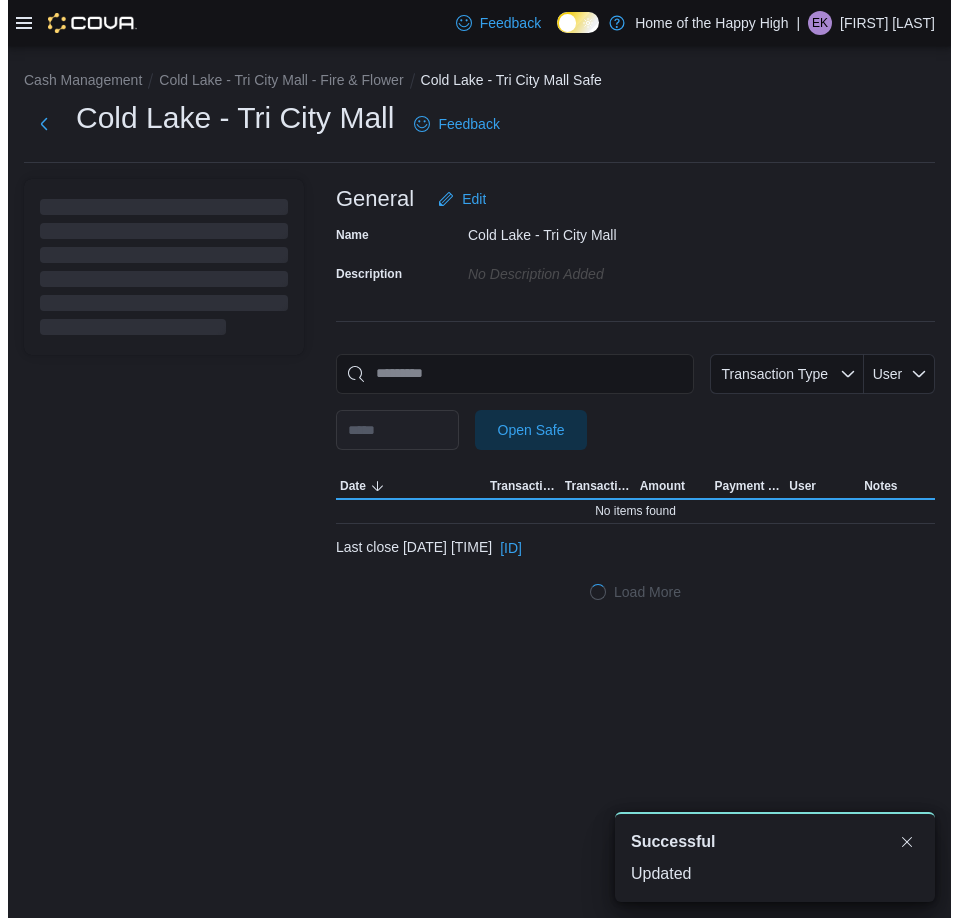 scroll, scrollTop: 0, scrollLeft: 0, axis: both 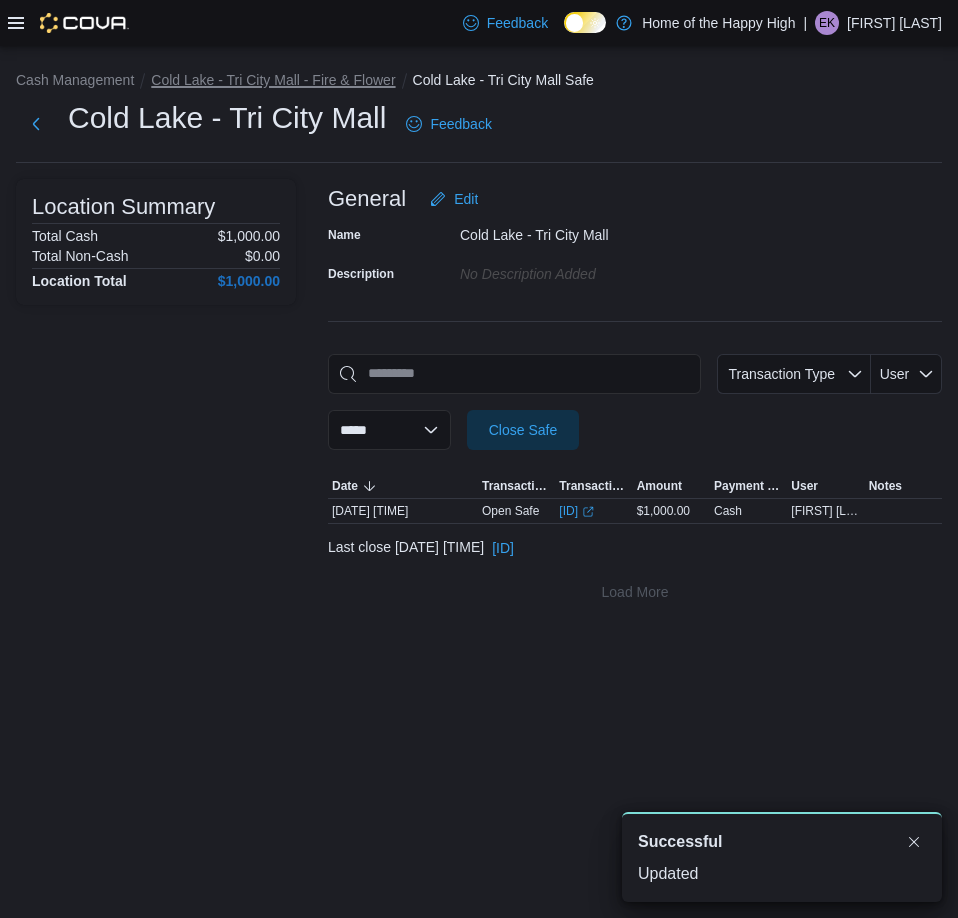 click on "Cold Lake - Tri City Mall - Fire & Flower" at bounding box center [273, 80] 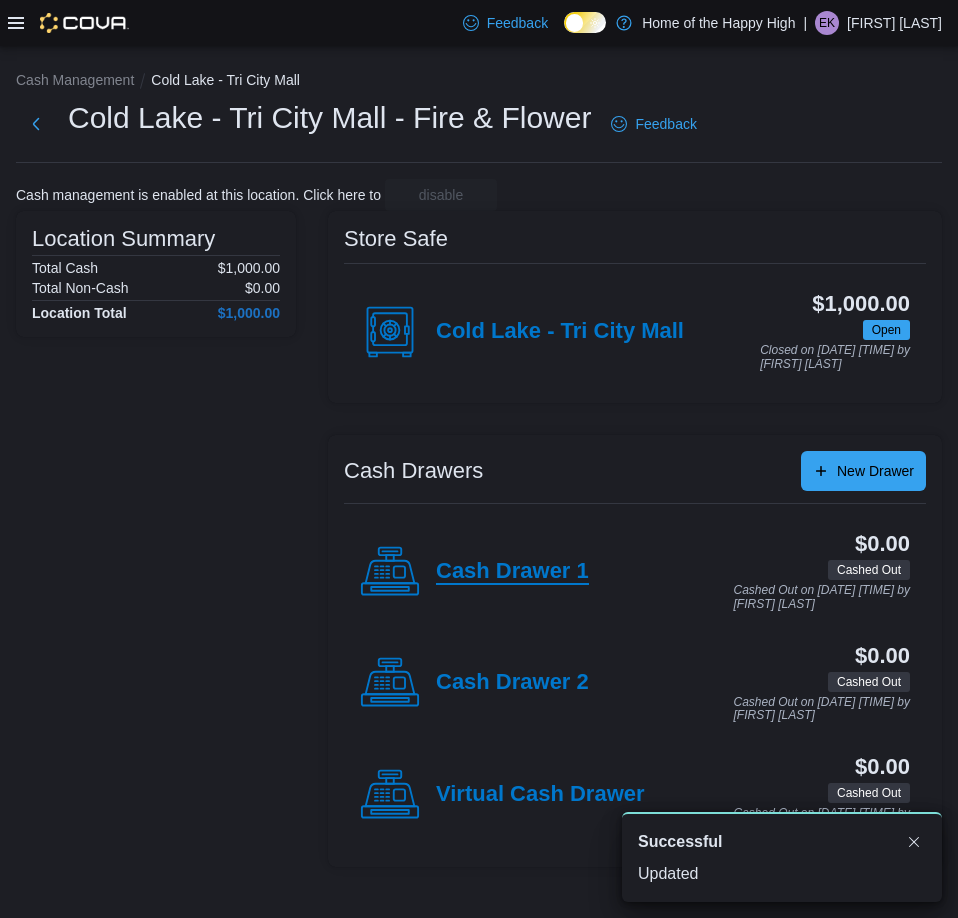 click on "Cash Drawer 1" at bounding box center [512, 572] 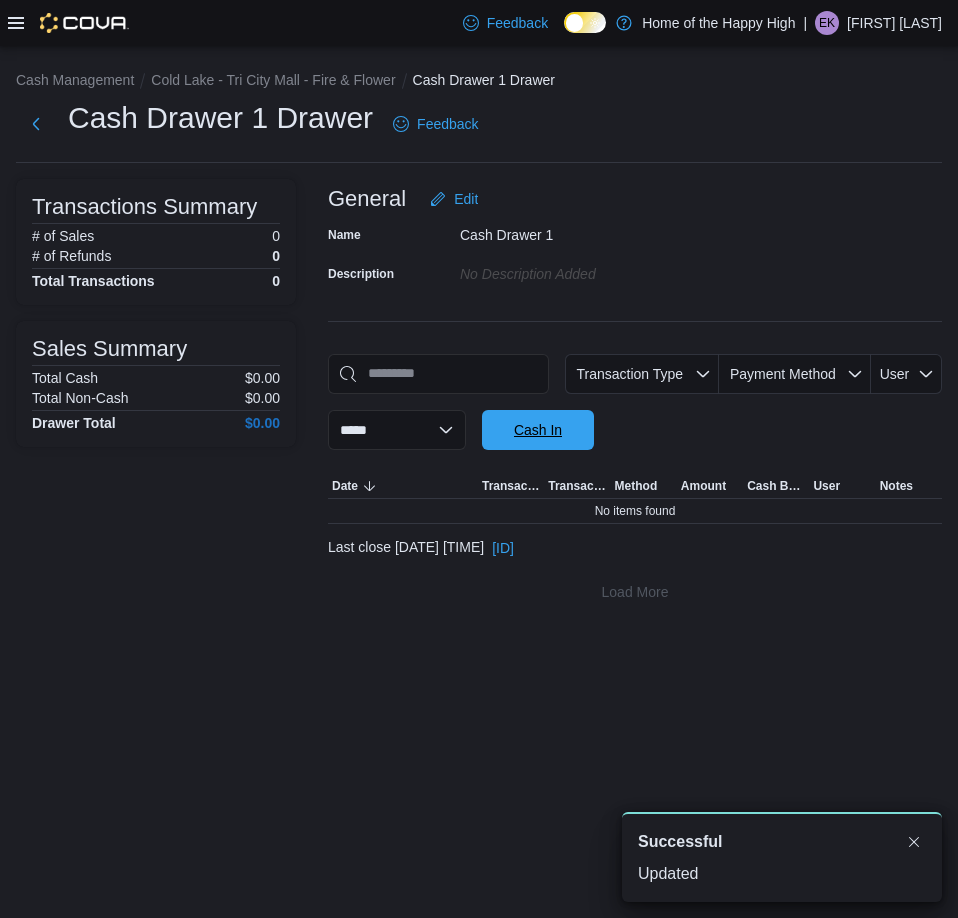 drag, startPoint x: 539, startPoint y: 427, endPoint x: 652, endPoint y: 445, distance: 114.424644 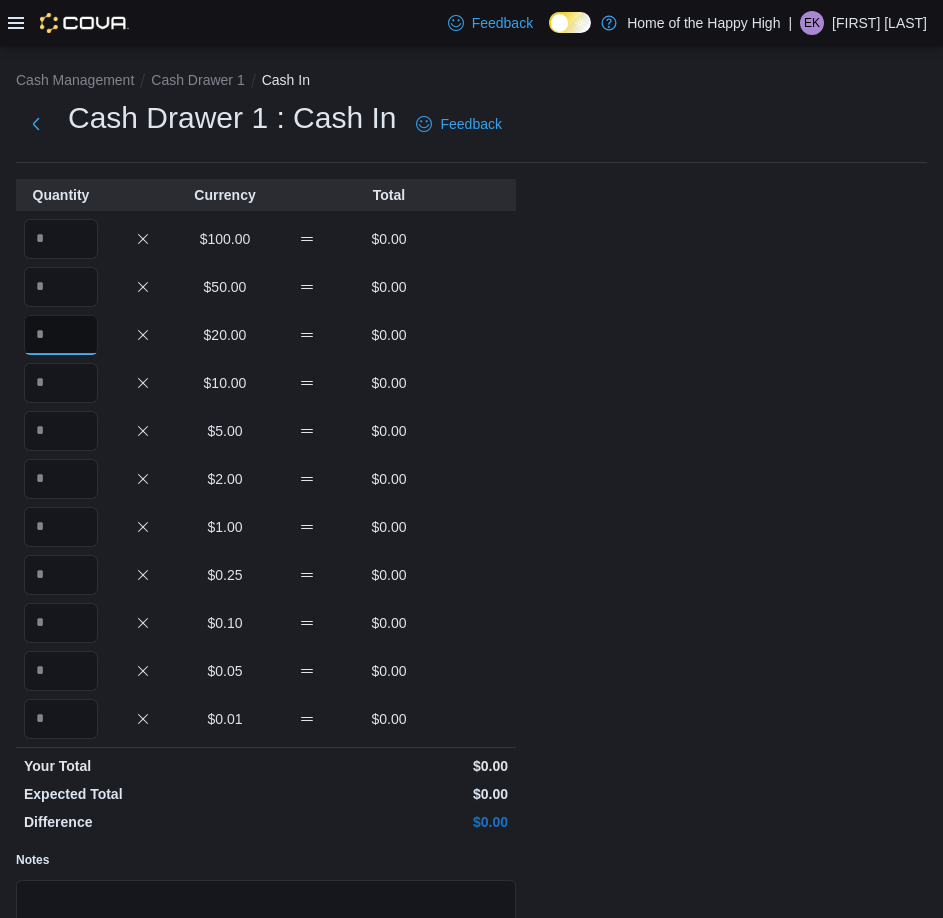 click at bounding box center [61, 335] 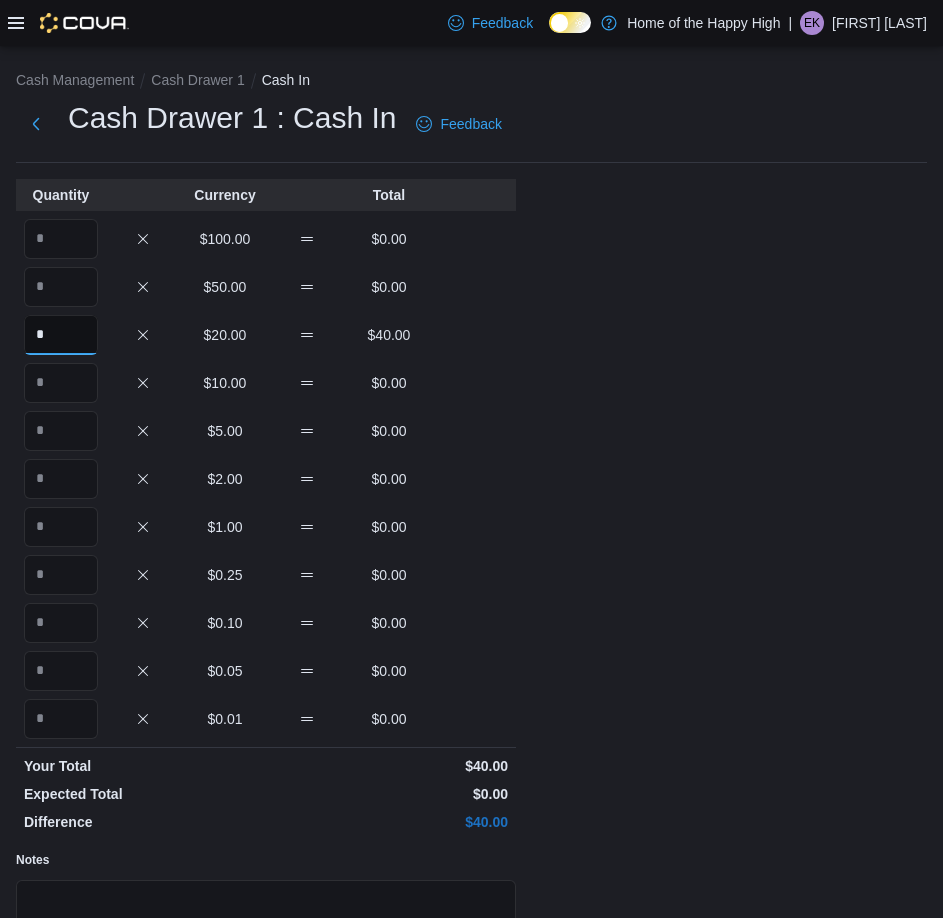 type on "*" 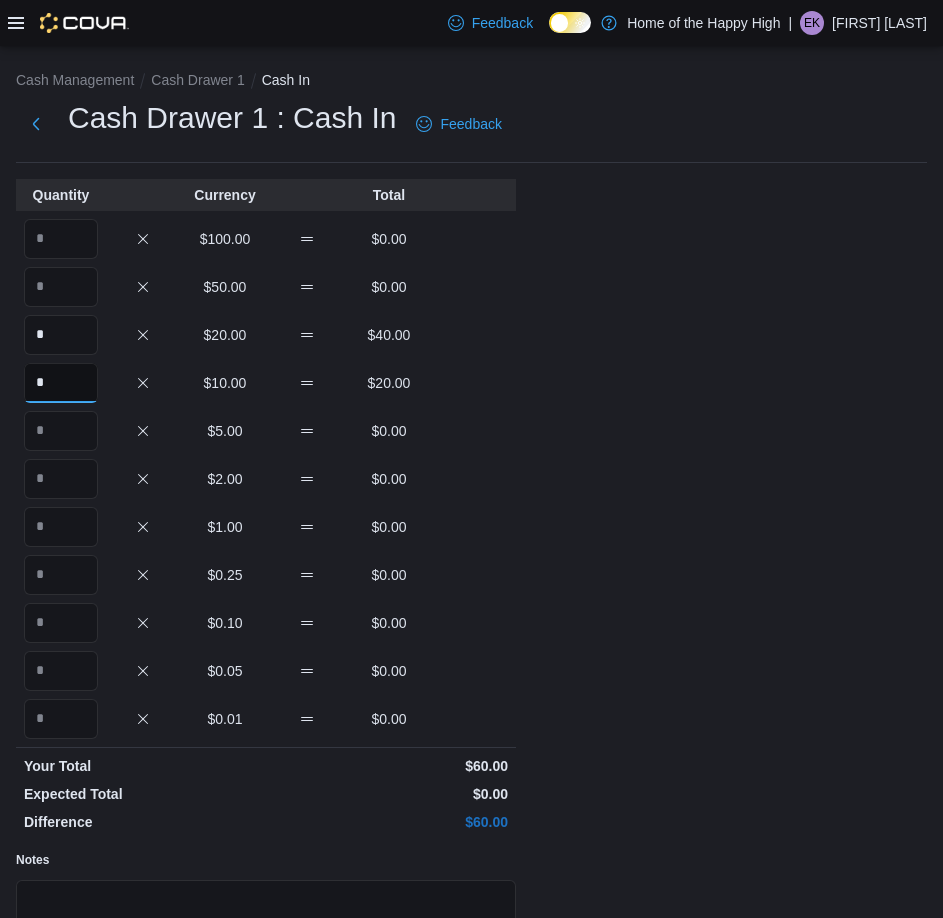 type on "*" 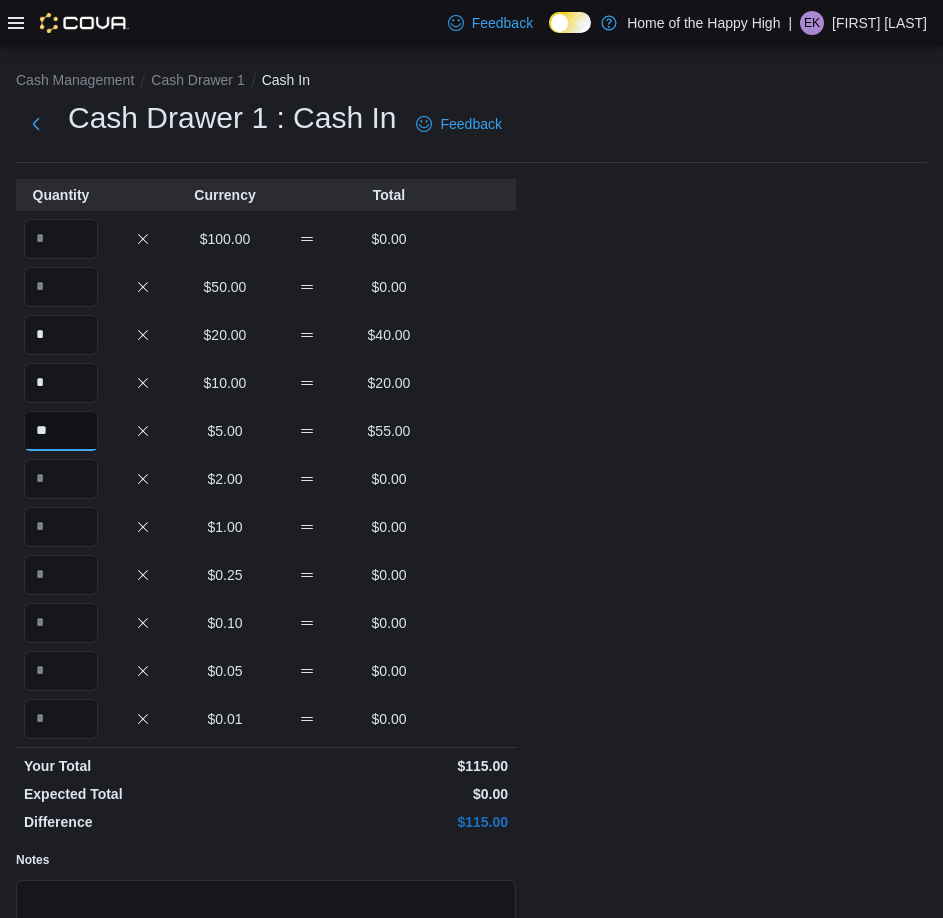 type on "**" 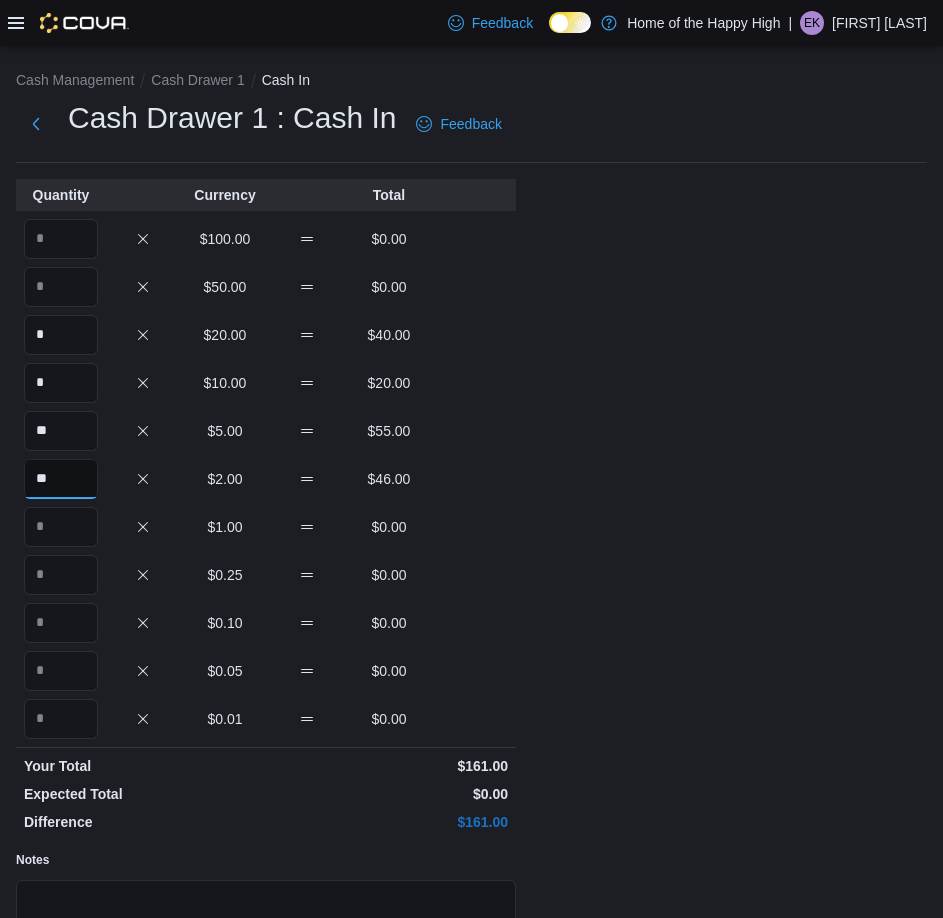 type on "**" 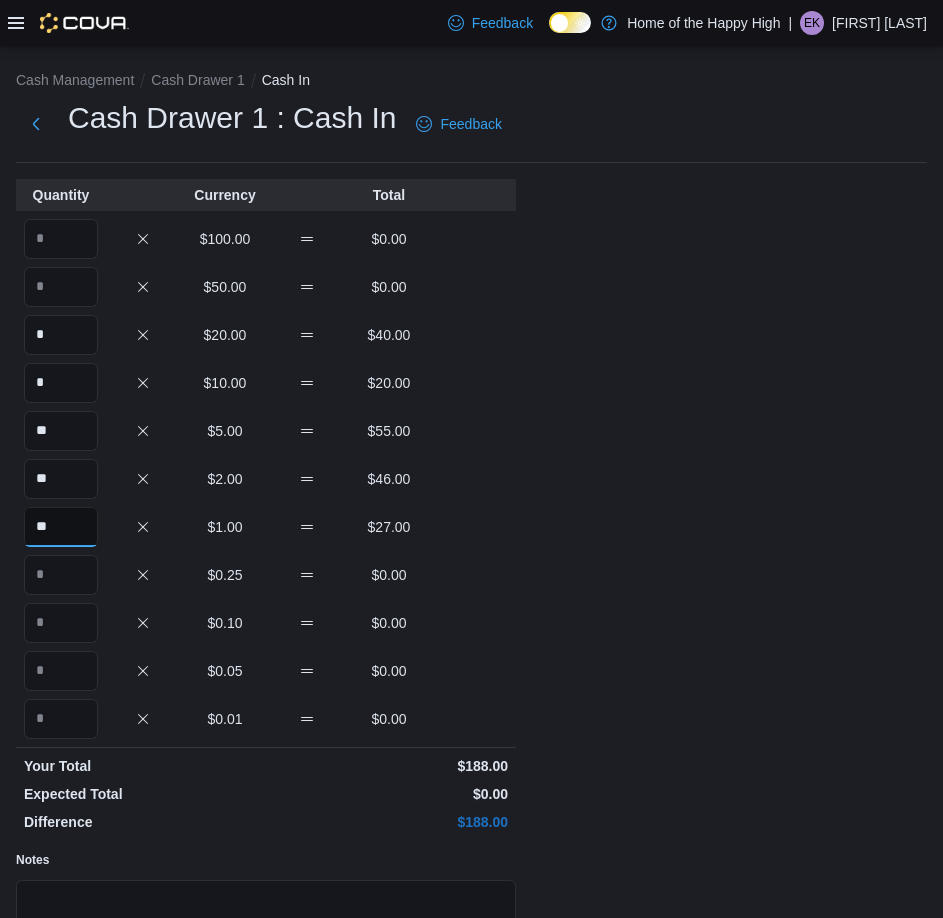 type on "**" 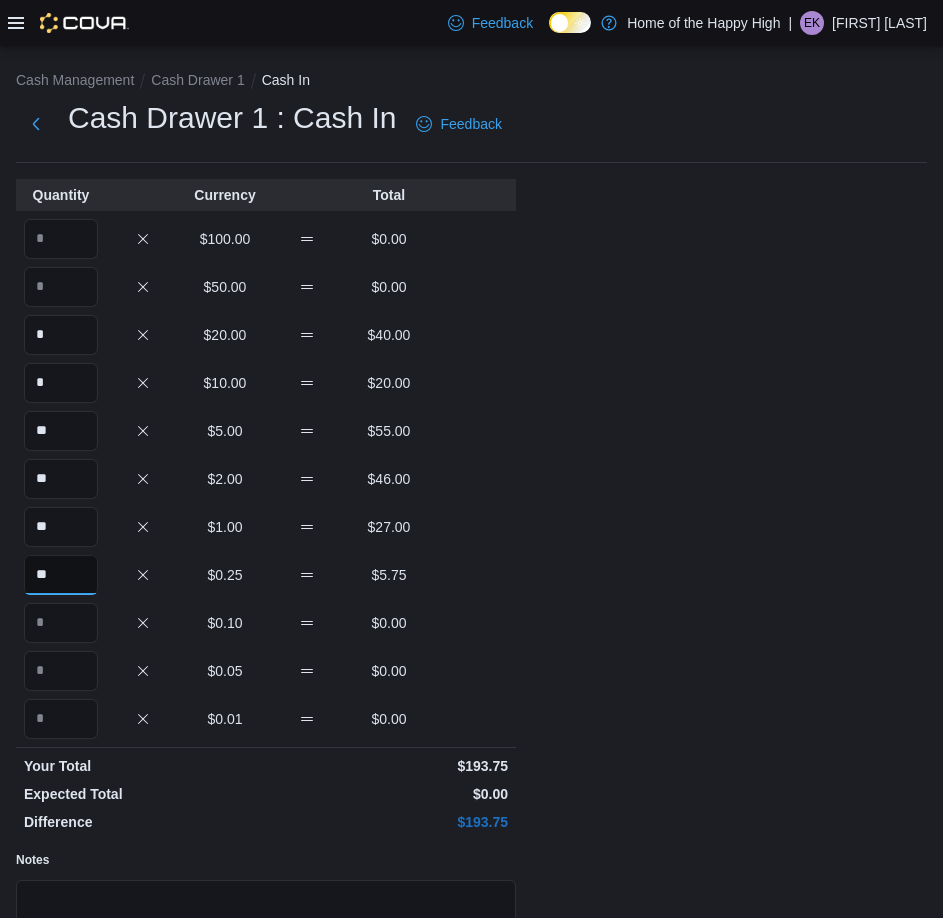 type on "**" 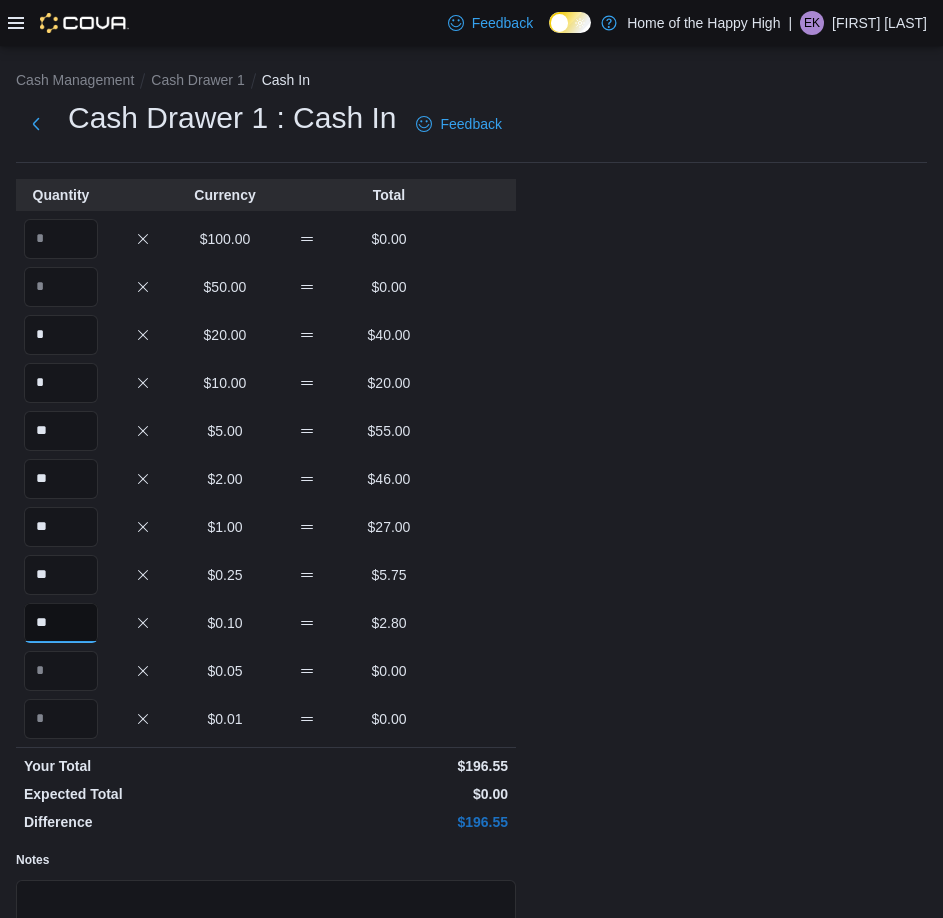 type on "**" 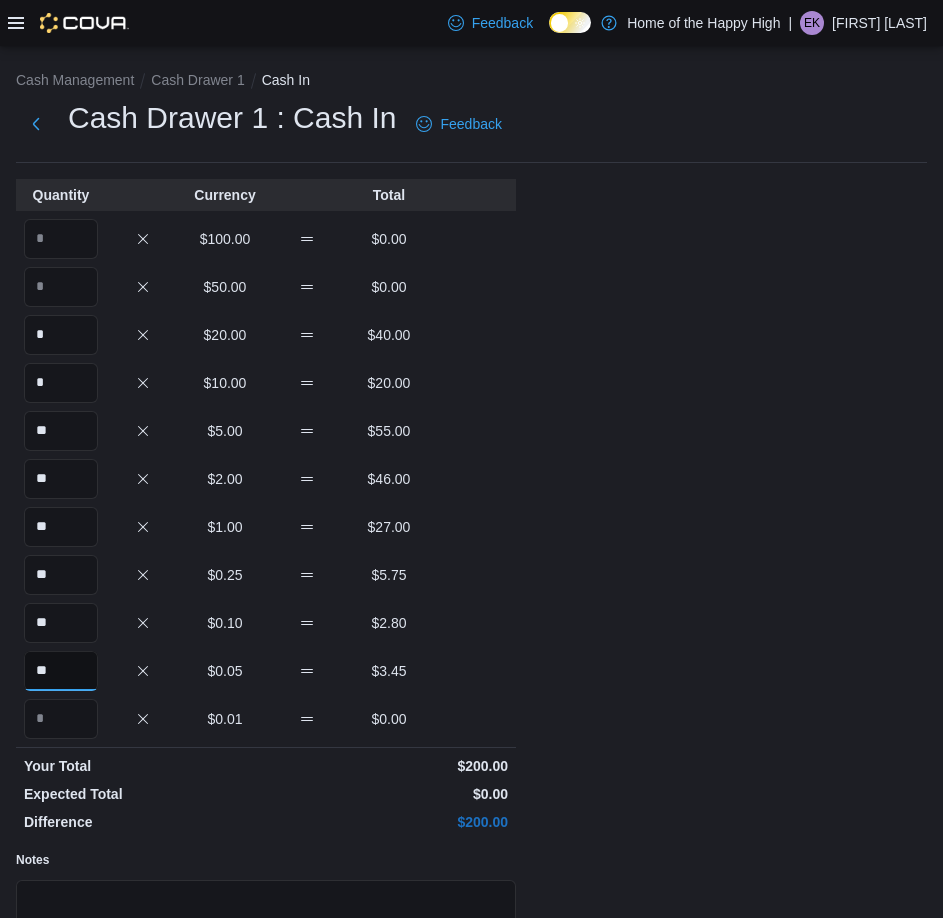 type on "**" 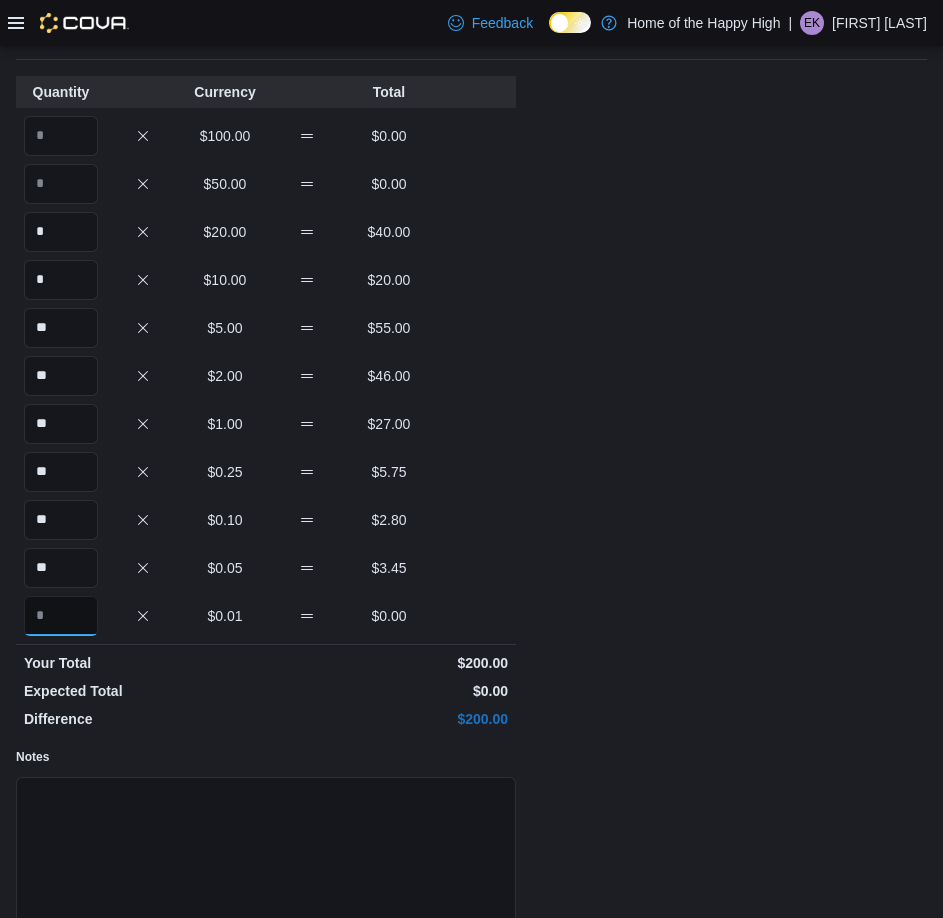 scroll, scrollTop: 199, scrollLeft: 0, axis: vertical 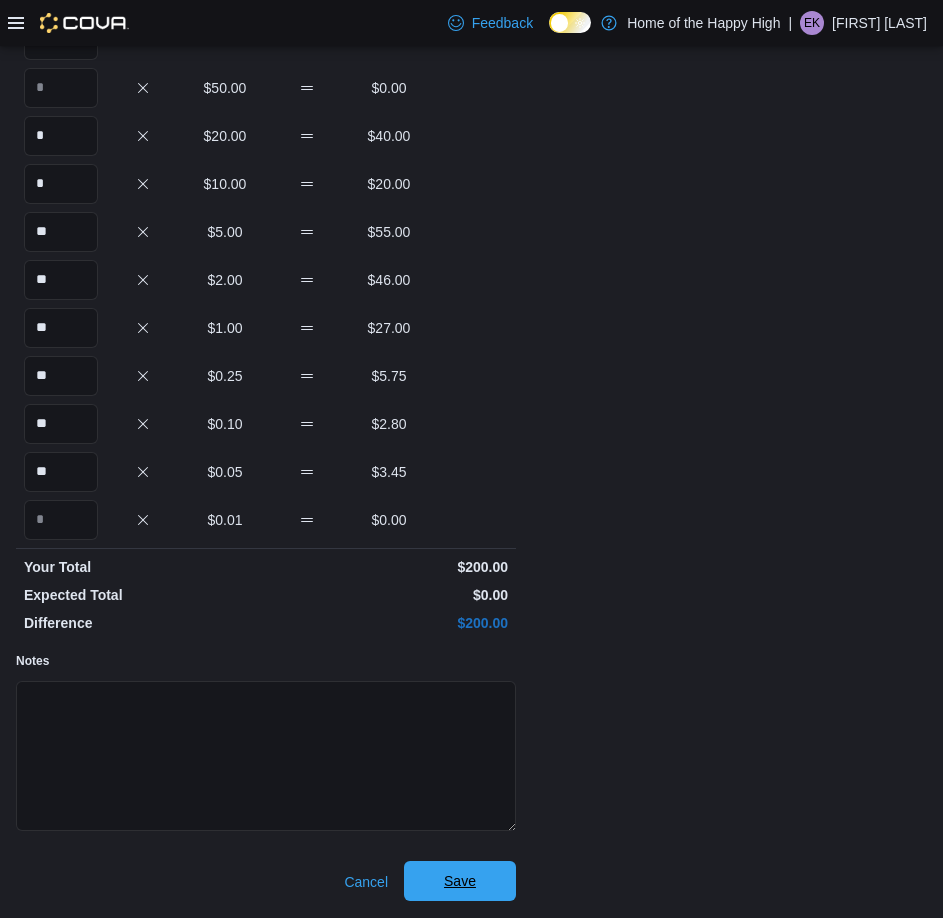 click on "Save" at bounding box center (460, 881) 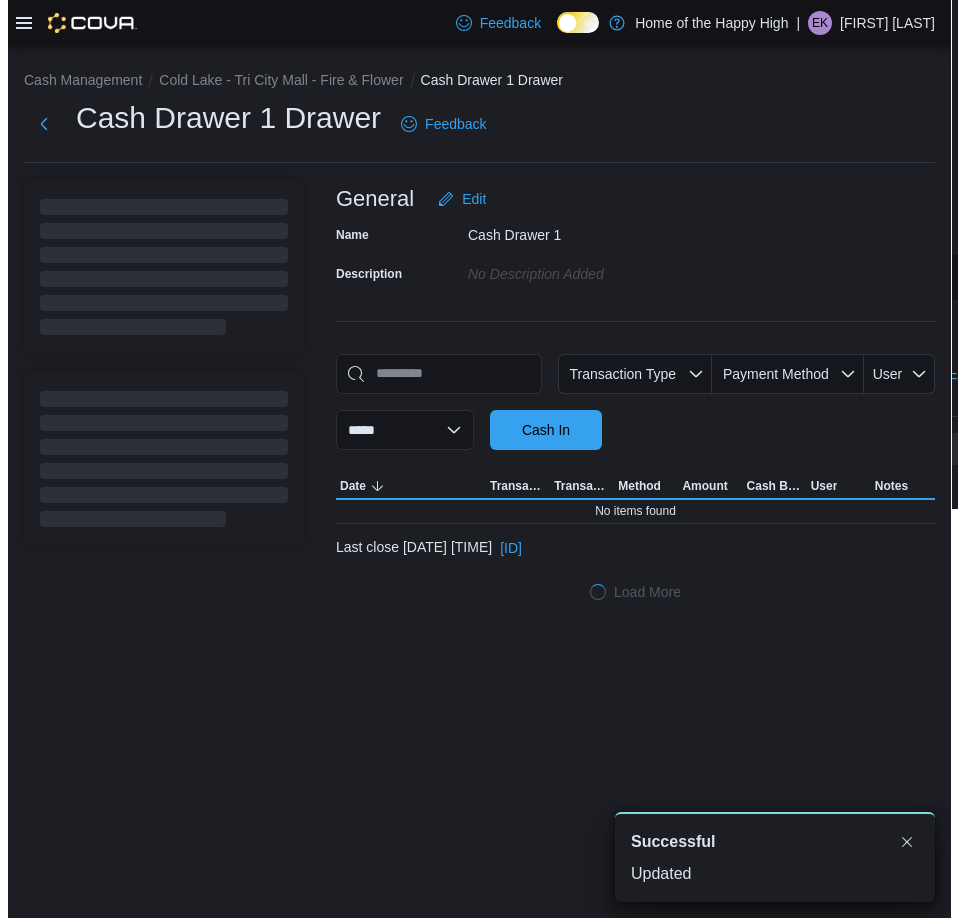 scroll, scrollTop: 0, scrollLeft: 0, axis: both 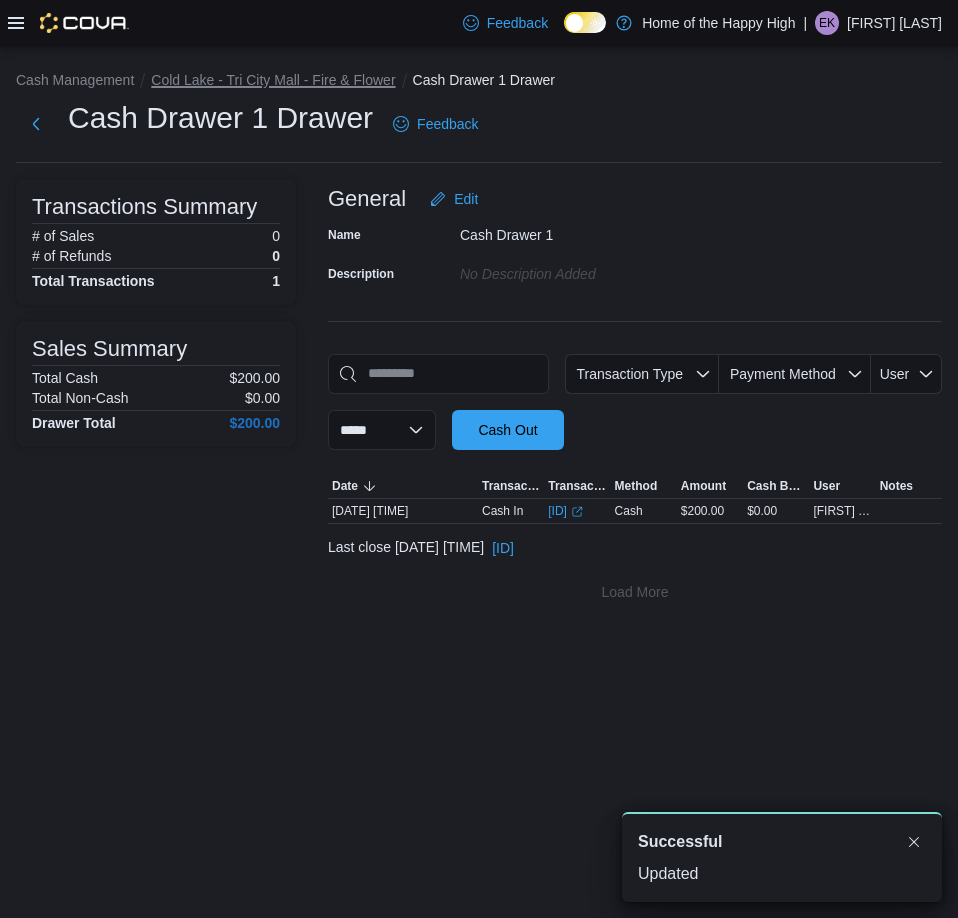 click on "Cold Lake - Tri City Mall - Fire & Flower" at bounding box center (273, 80) 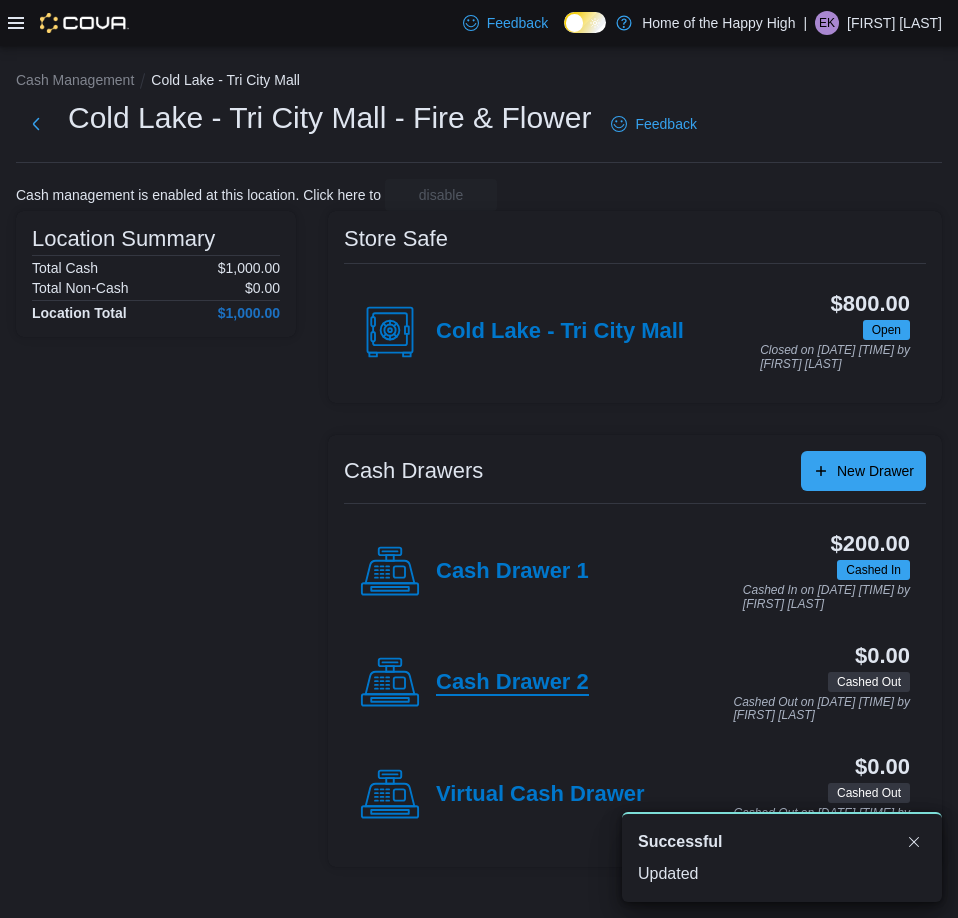 click on "Cash Drawer 2" at bounding box center [512, 683] 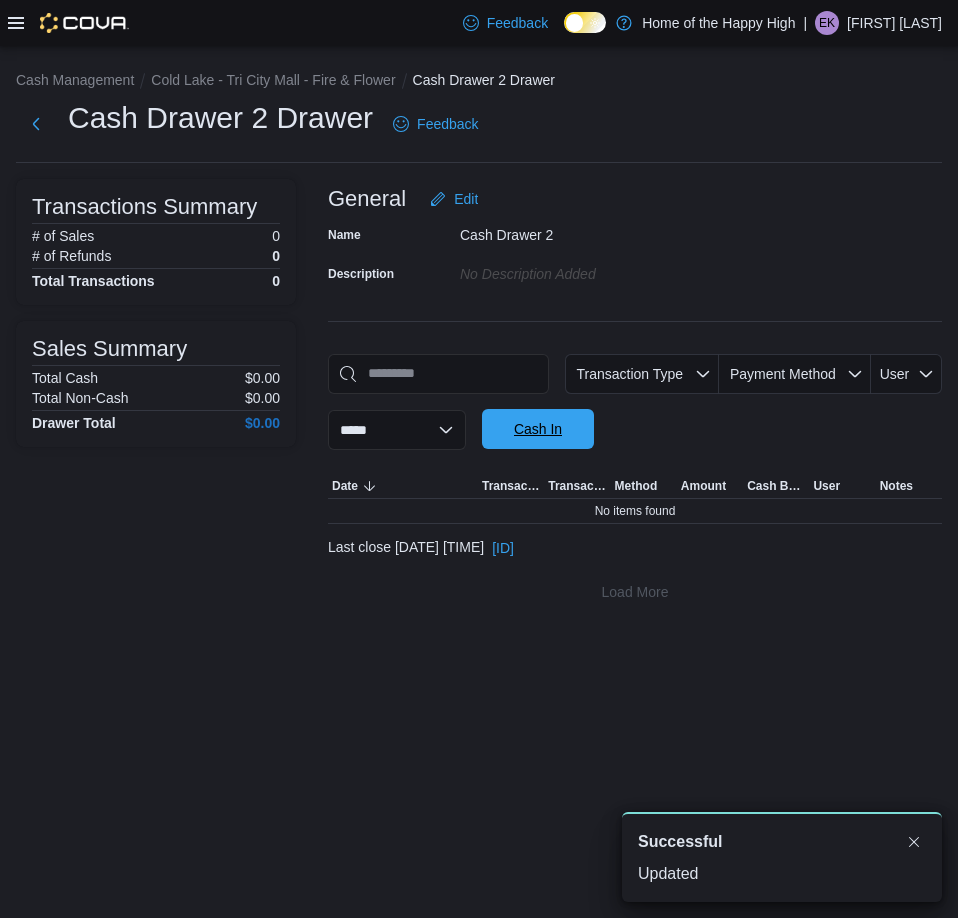 click on "Cash In" at bounding box center (538, 429) 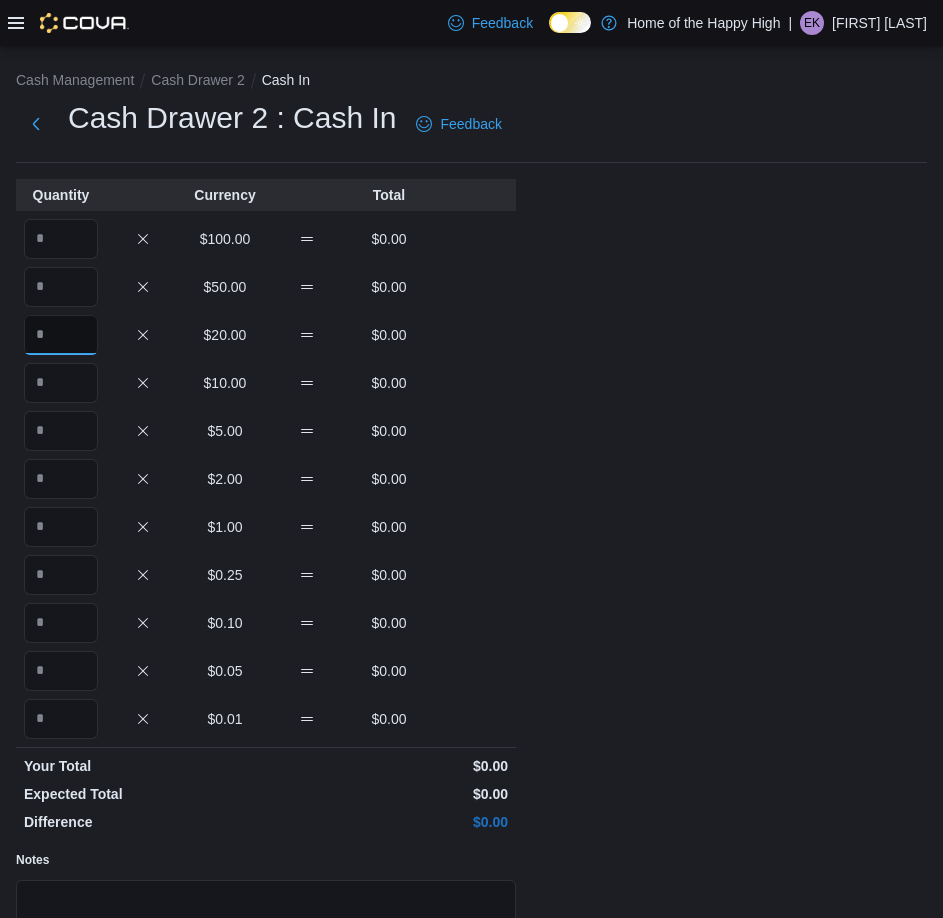 drag, startPoint x: 55, startPoint y: 330, endPoint x: 93, endPoint y: 336, distance: 38.470768 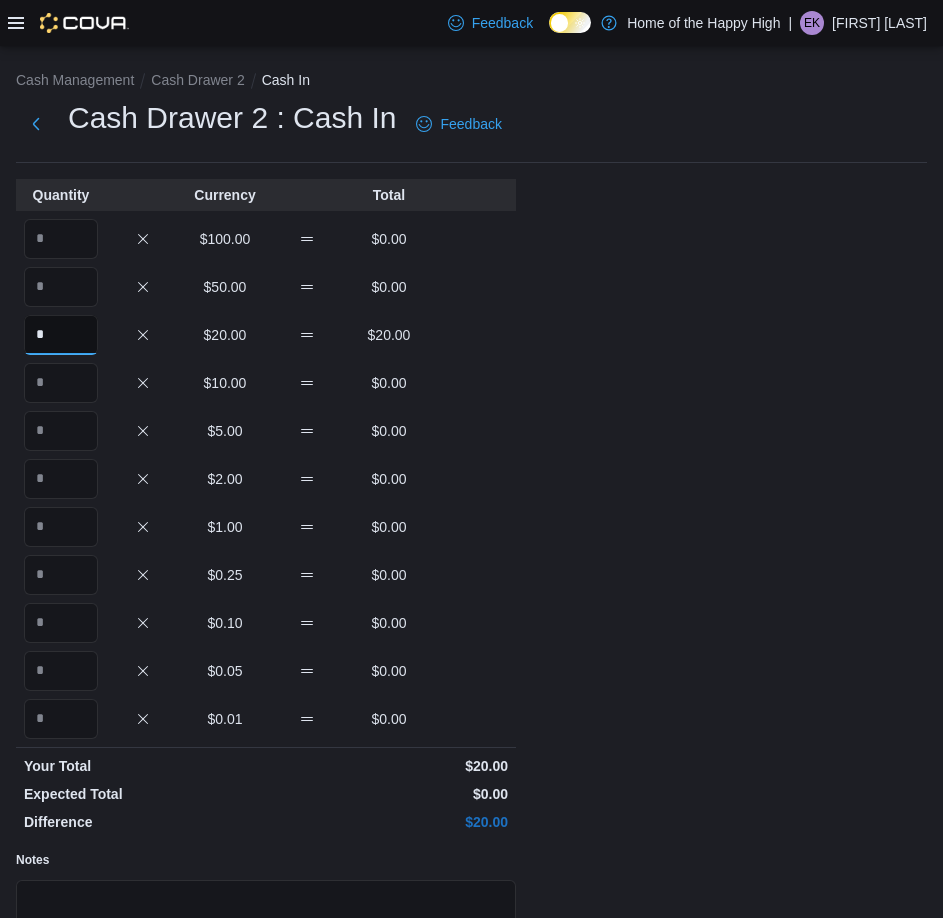 type on "*" 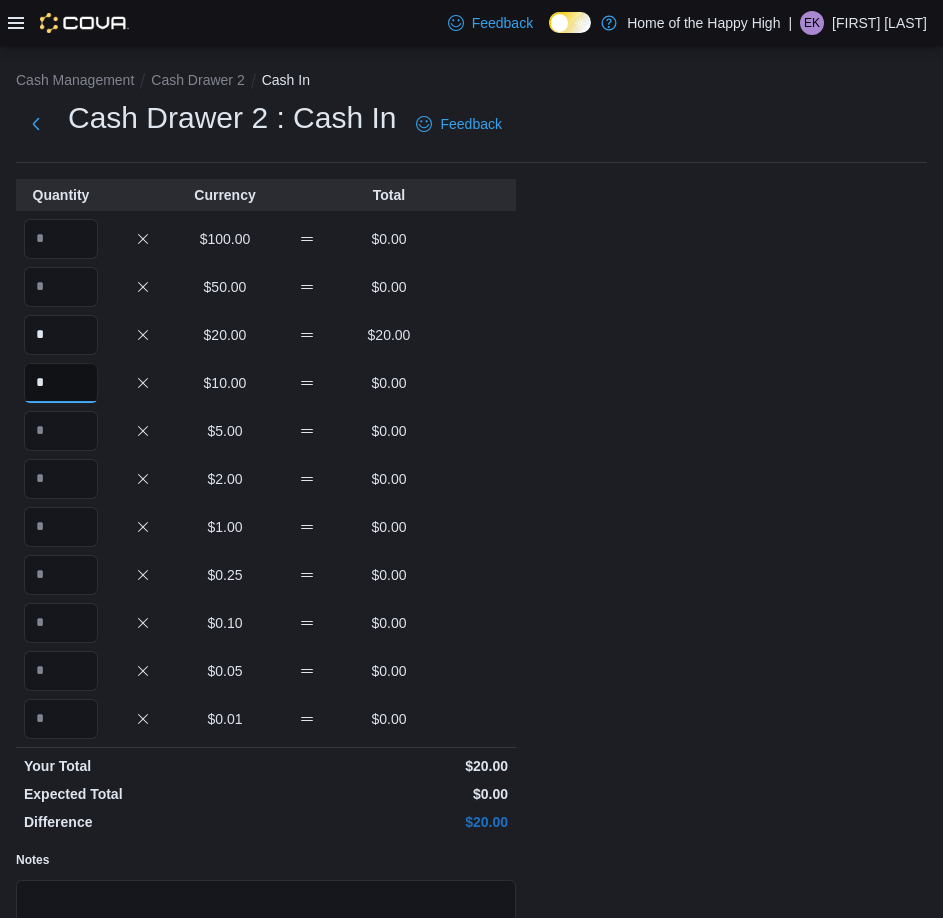 type on "*" 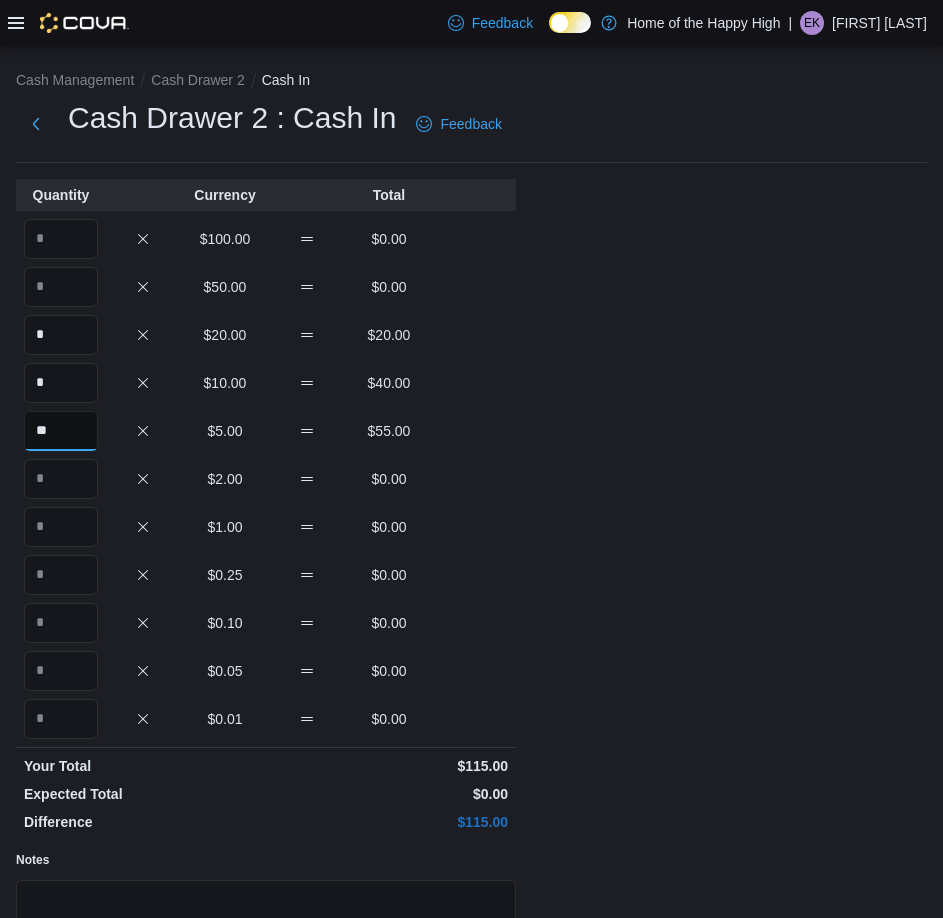 type on "**" 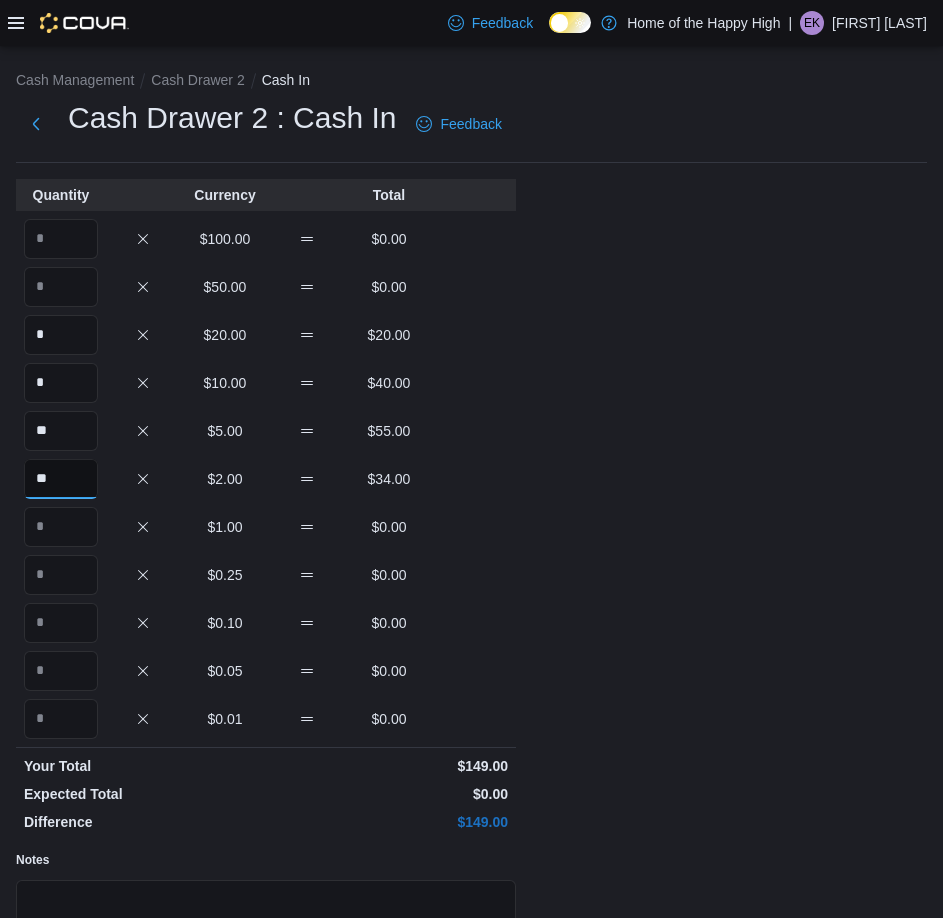 type on "**" 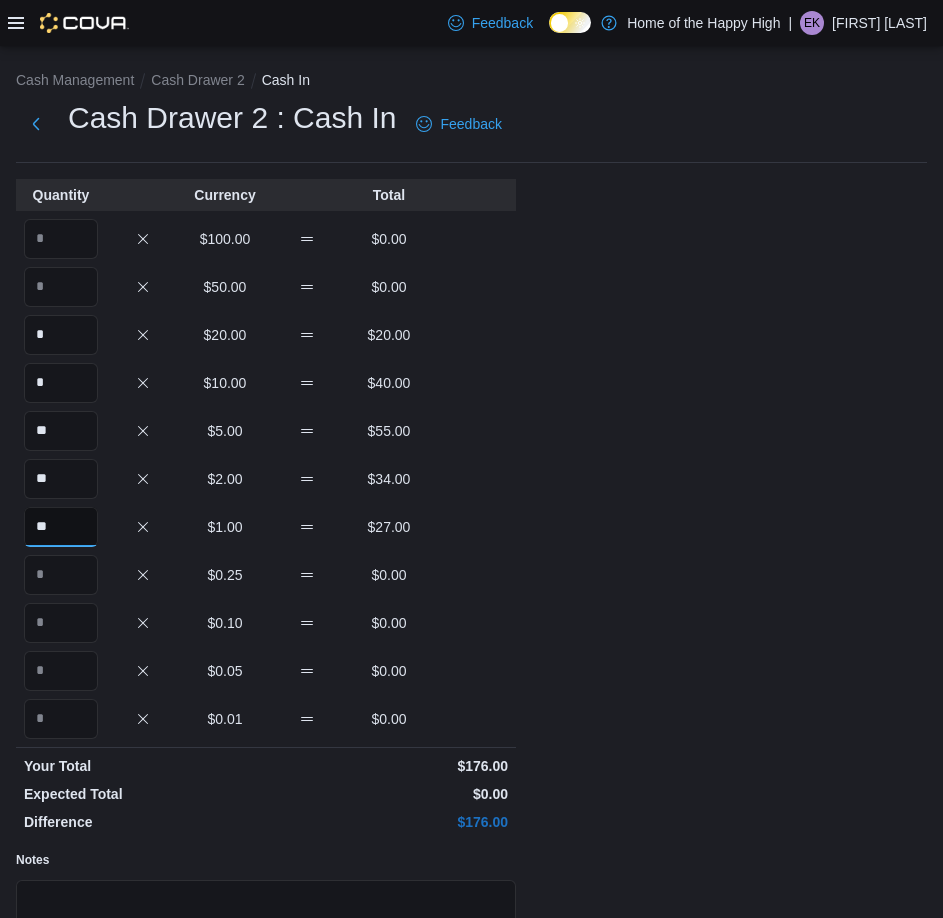 type on "**" 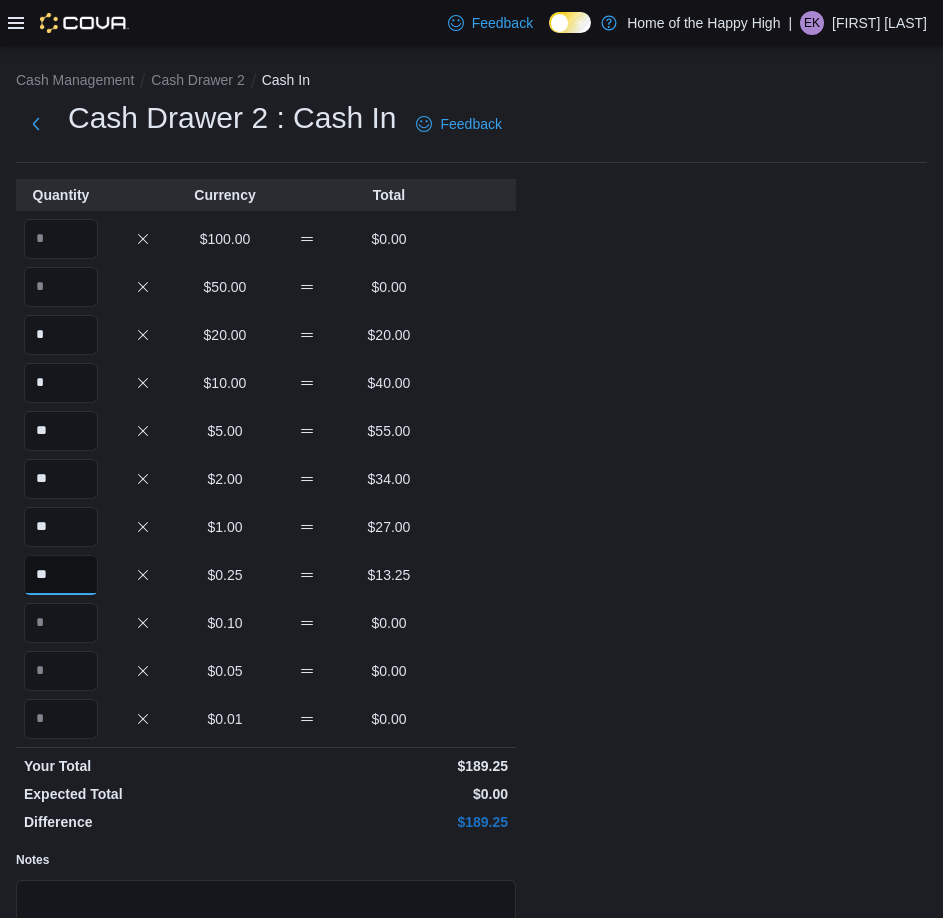 type on "**" 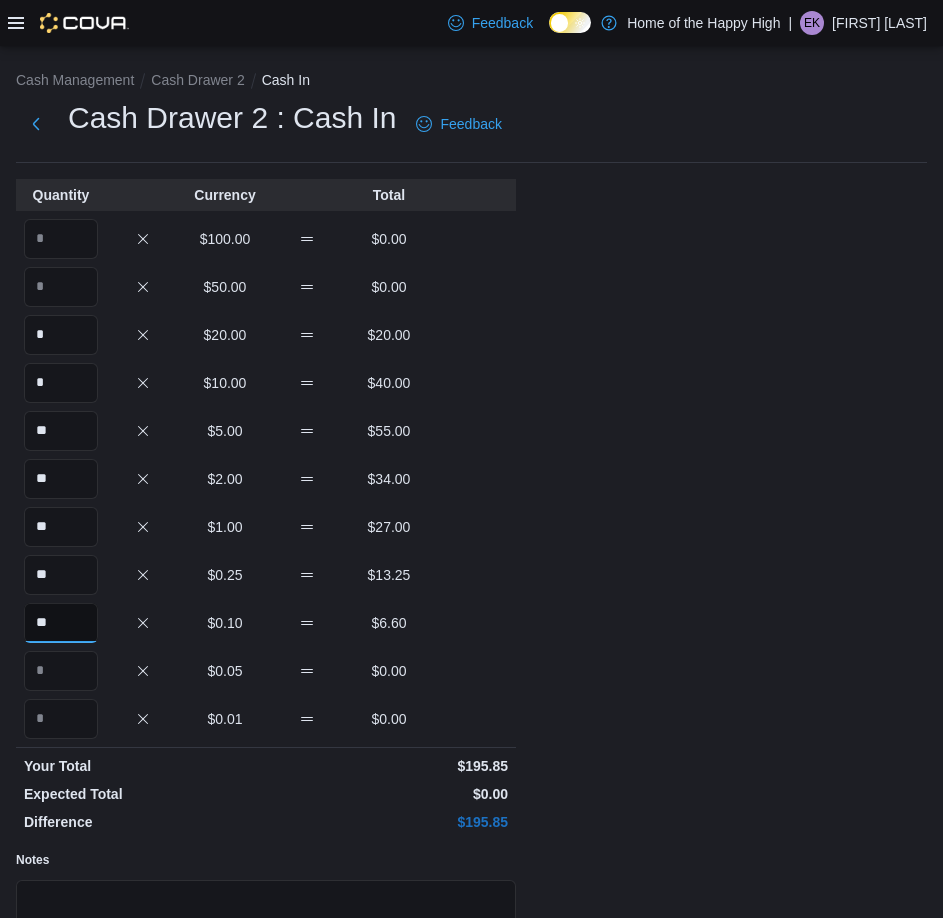 type on "**" 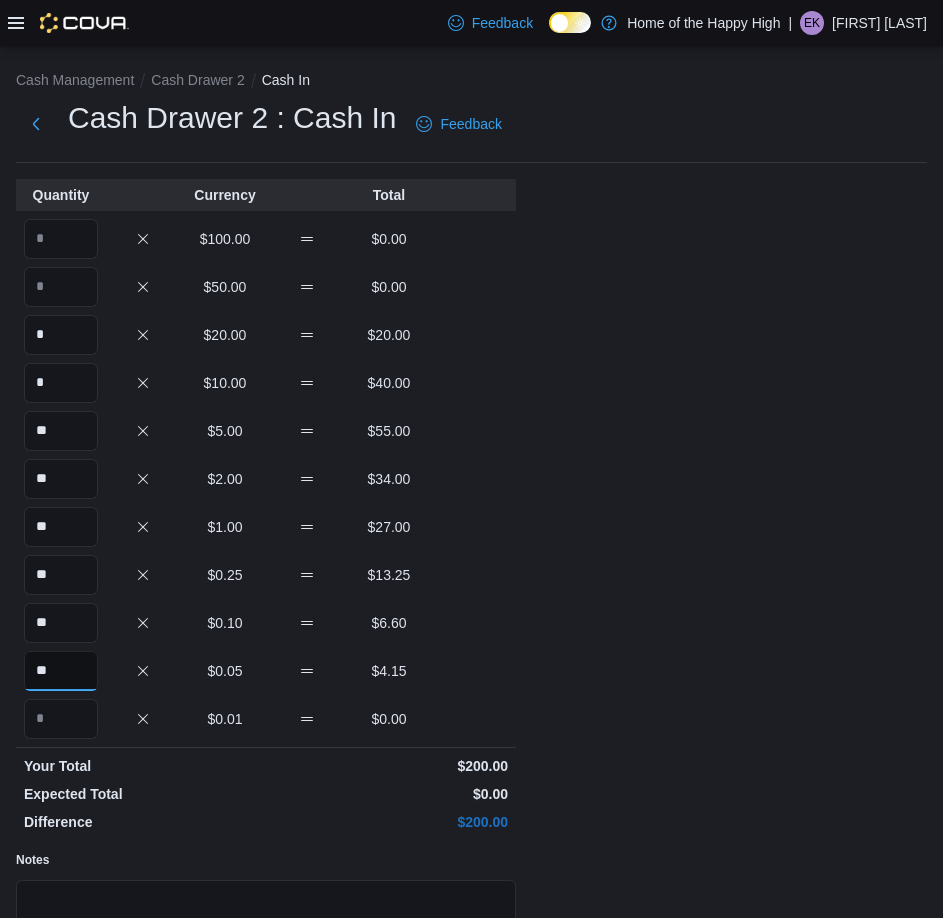 type on "**" 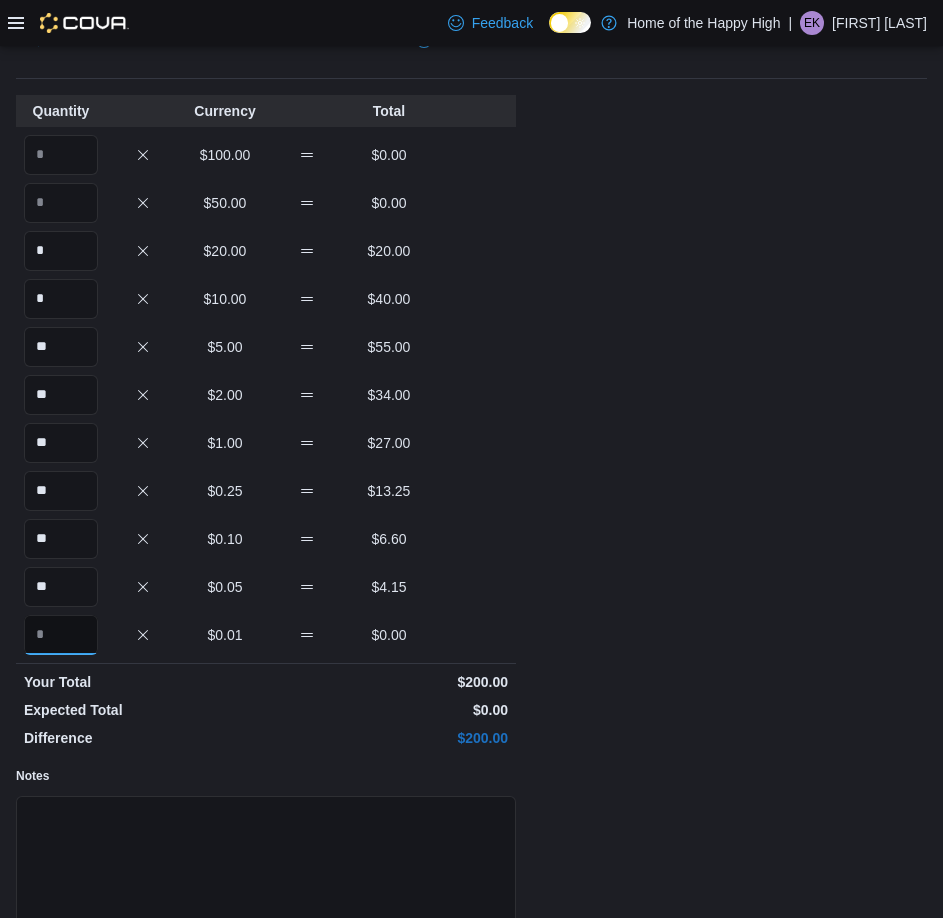 scroll, scrollTop: 199, scrollLeft: 0, axis: vertical 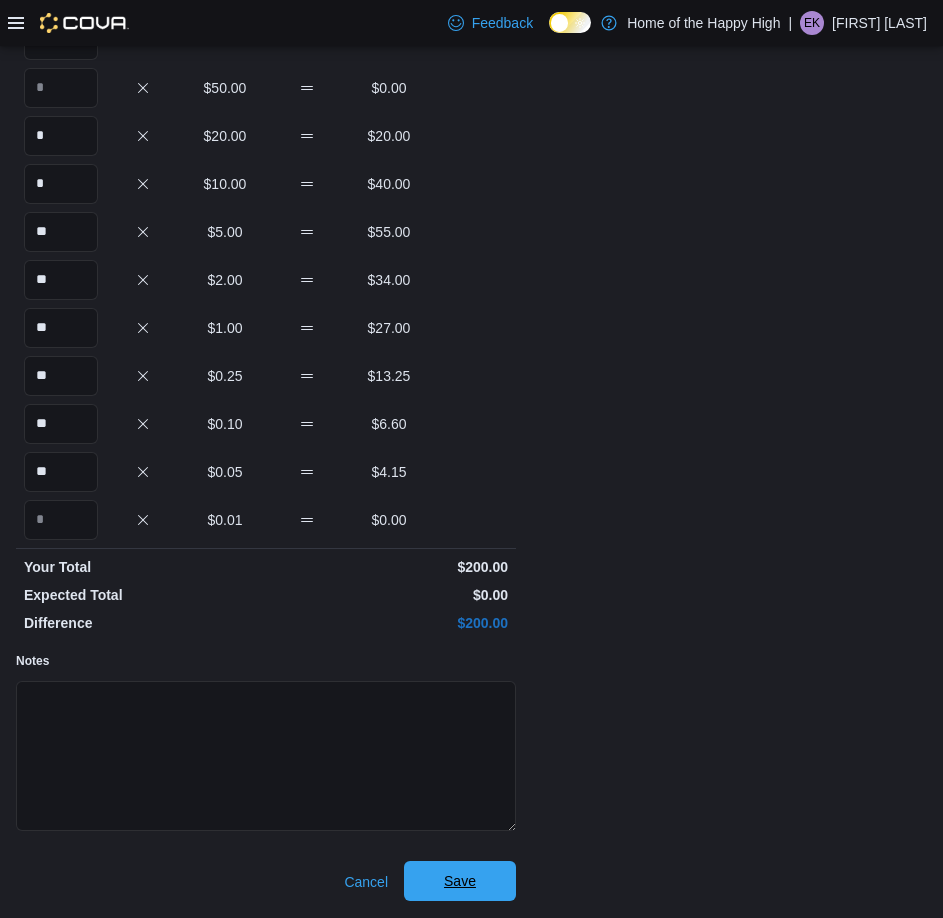 click on "Save" at bounding box center [460, 881] 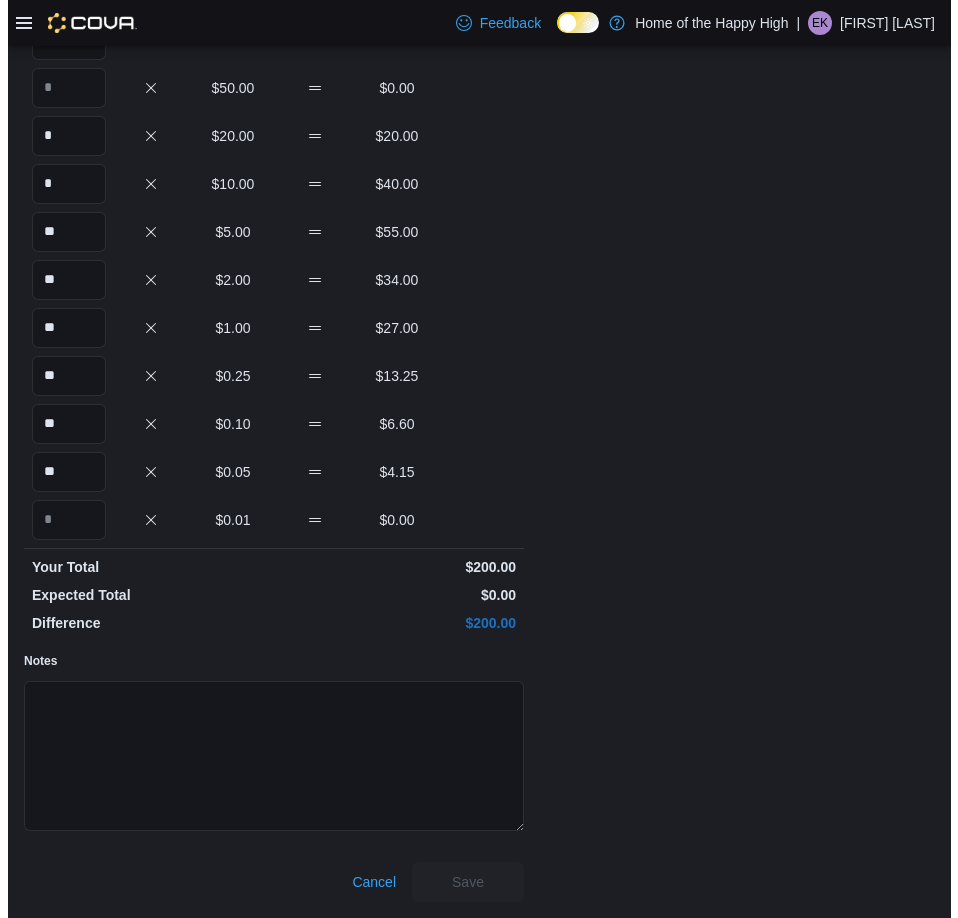 scroll, scrollTop: 0, scrollLeft: 0, axis: both 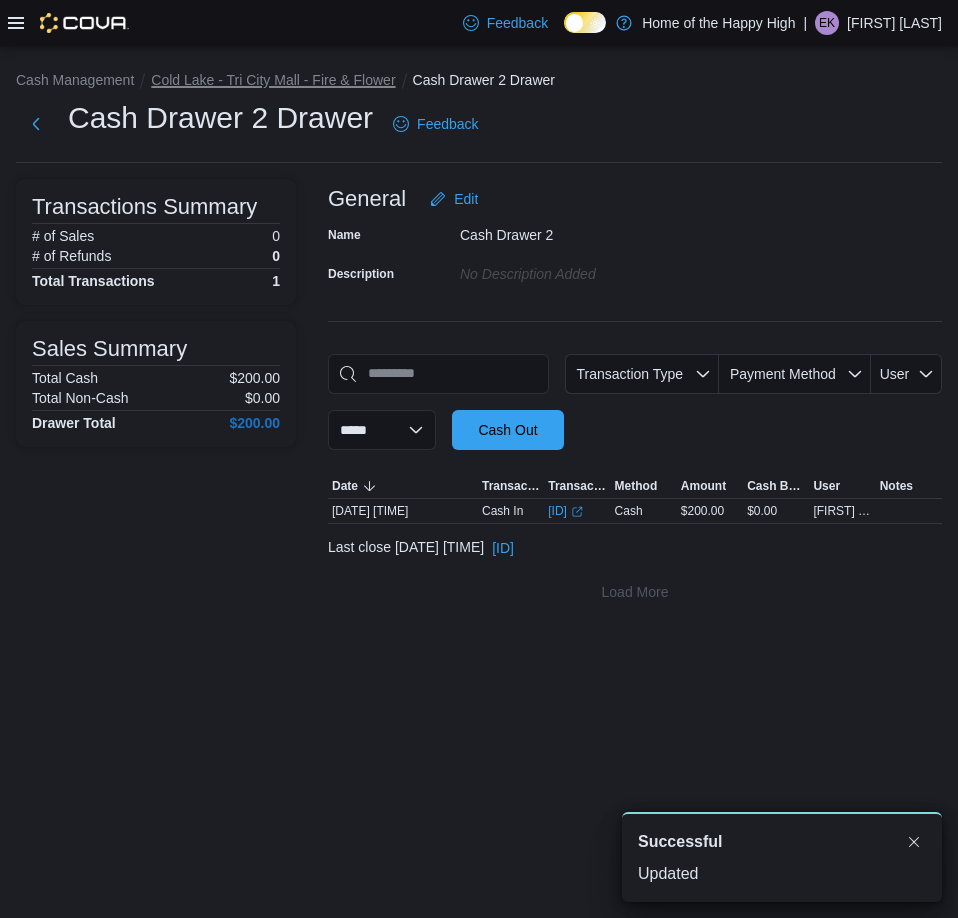 click on "Cold Lake - Tri City Mall - Fire & Flower" at bounding box center [273, 80] 